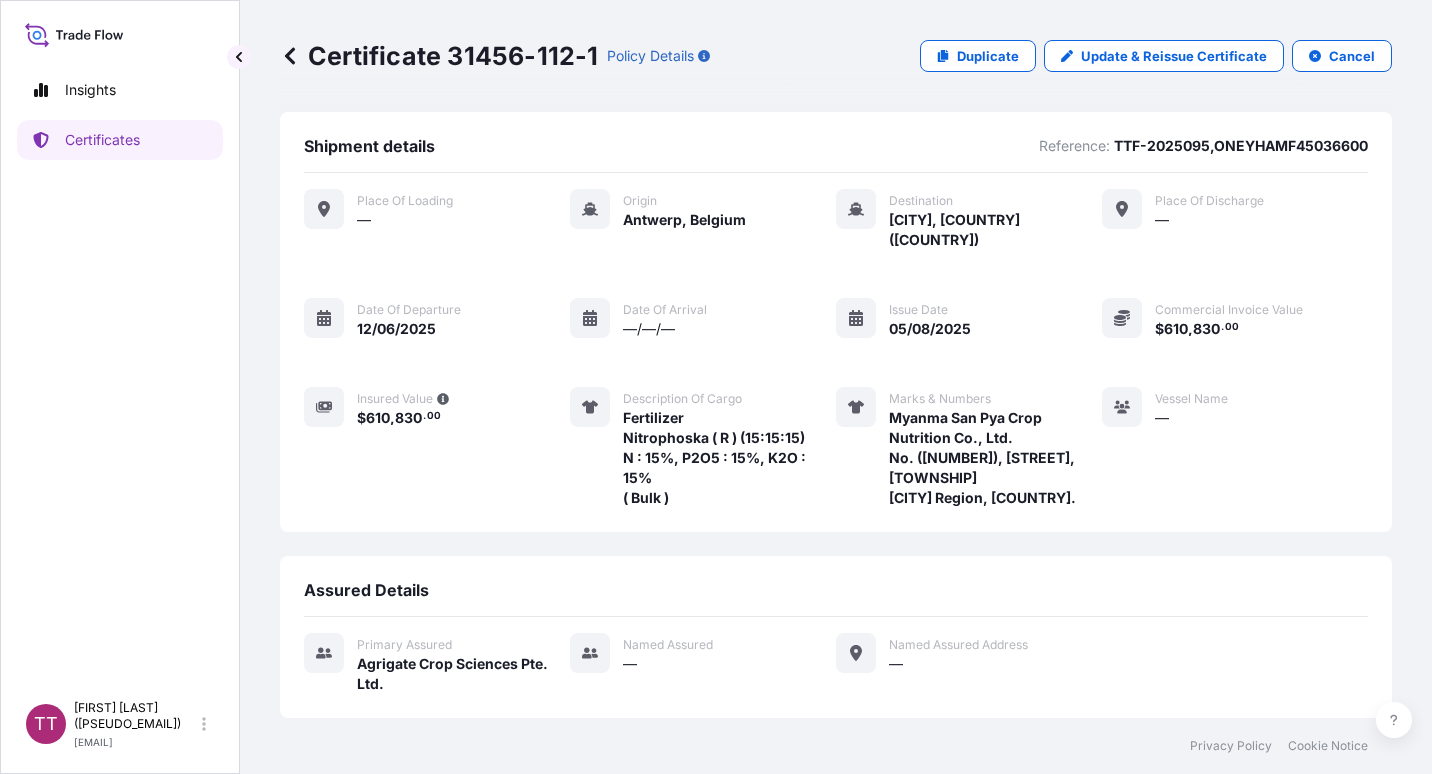 scroll, scrollTop: 0, scrollLeft: 0, axis: both 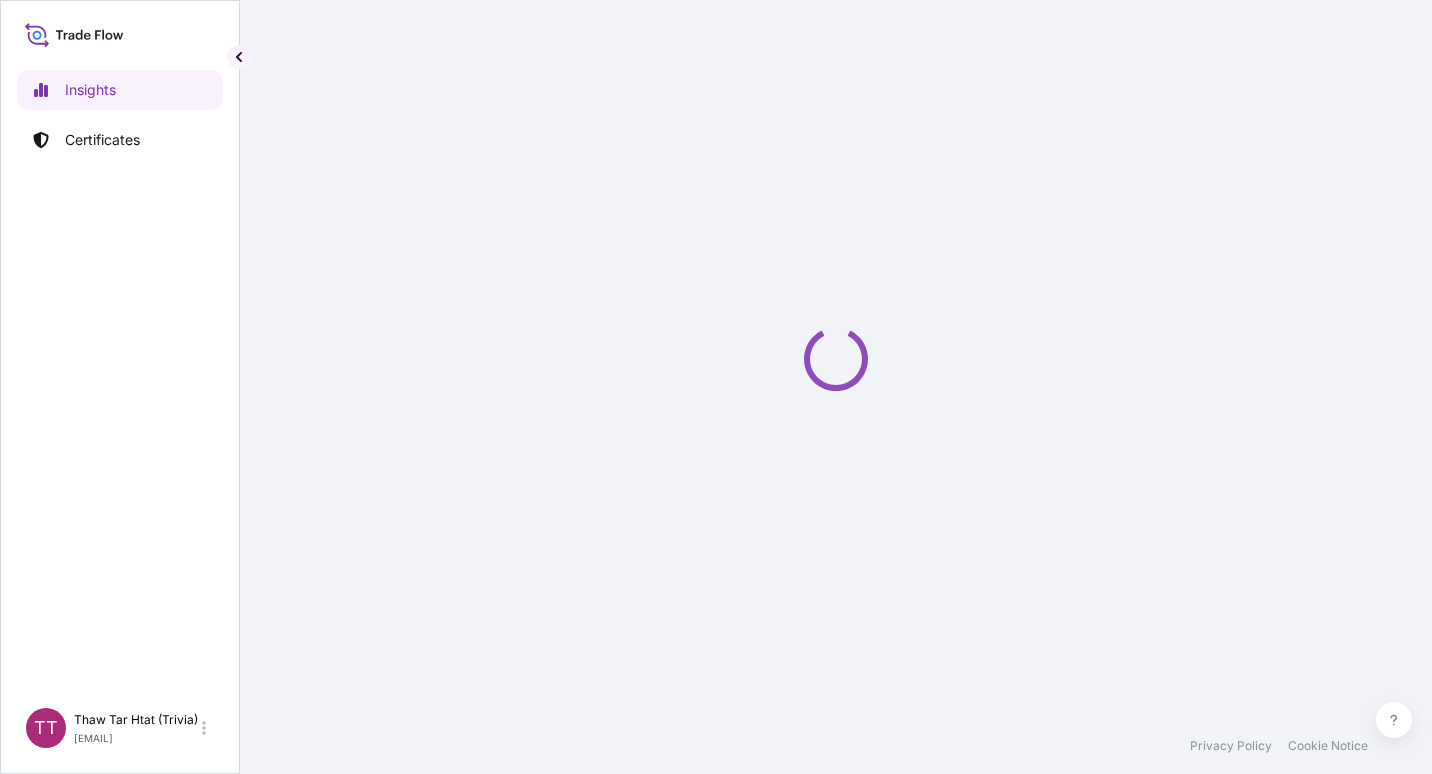 select on "2025" 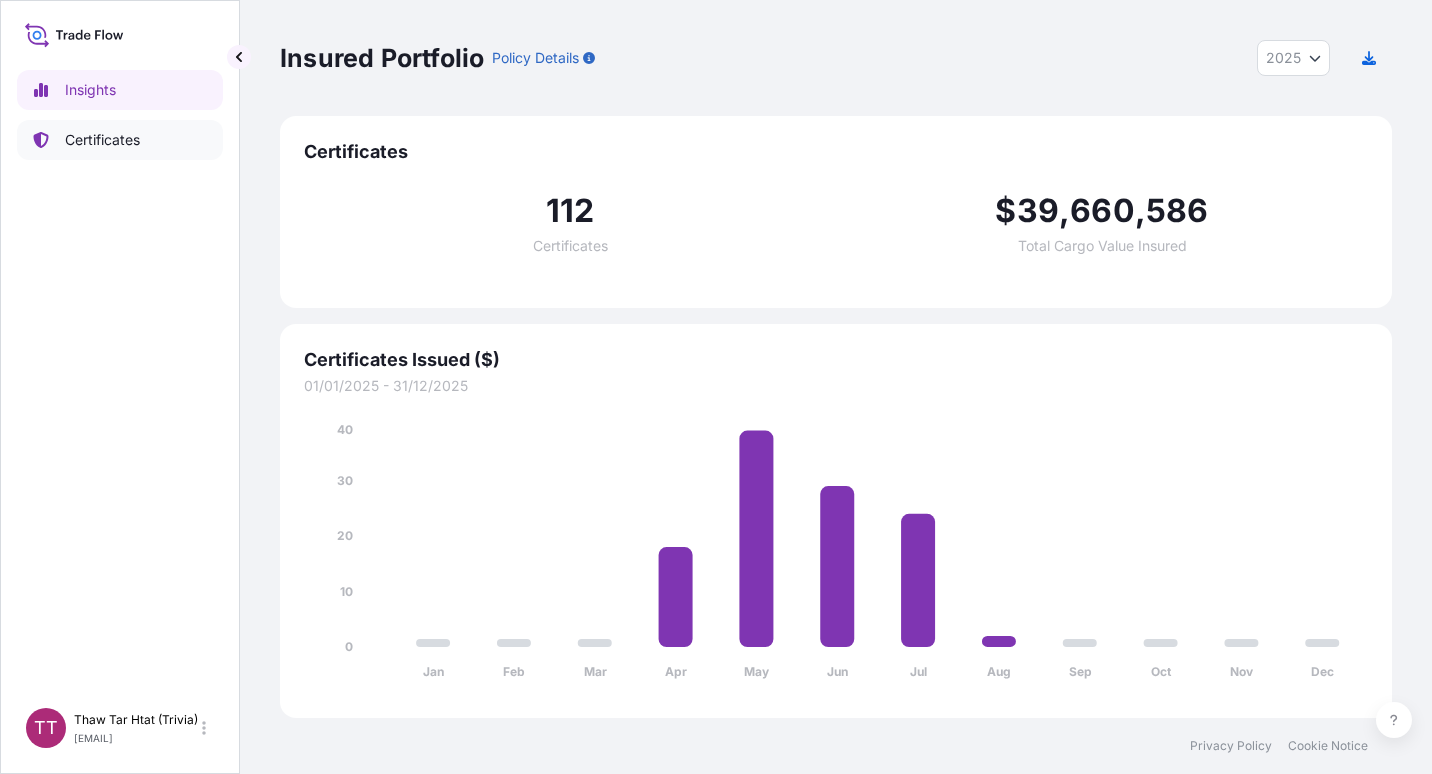 click on "Certificates" at bounding box center [102, 140] 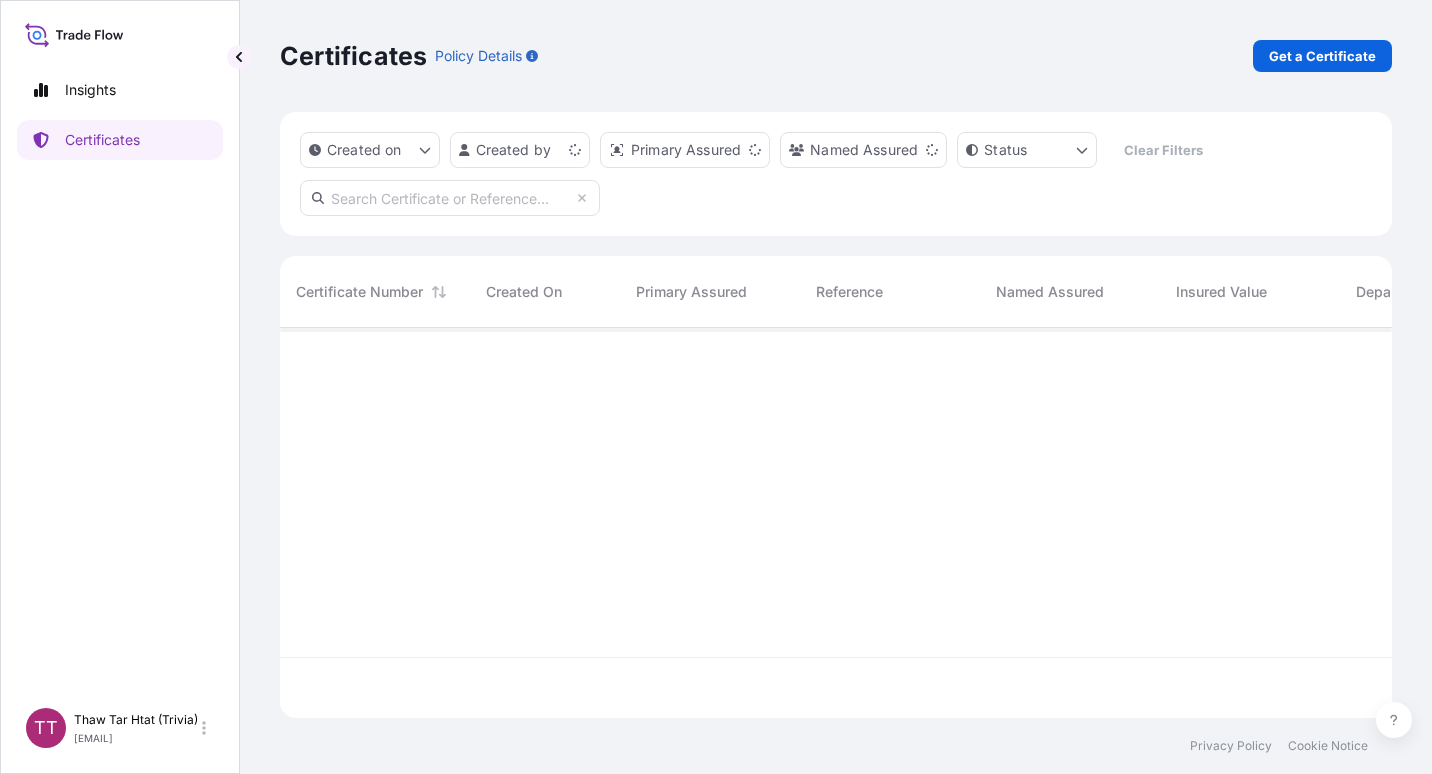 scroll, scrollTop: 16, scrollLeft: 16, axis: both 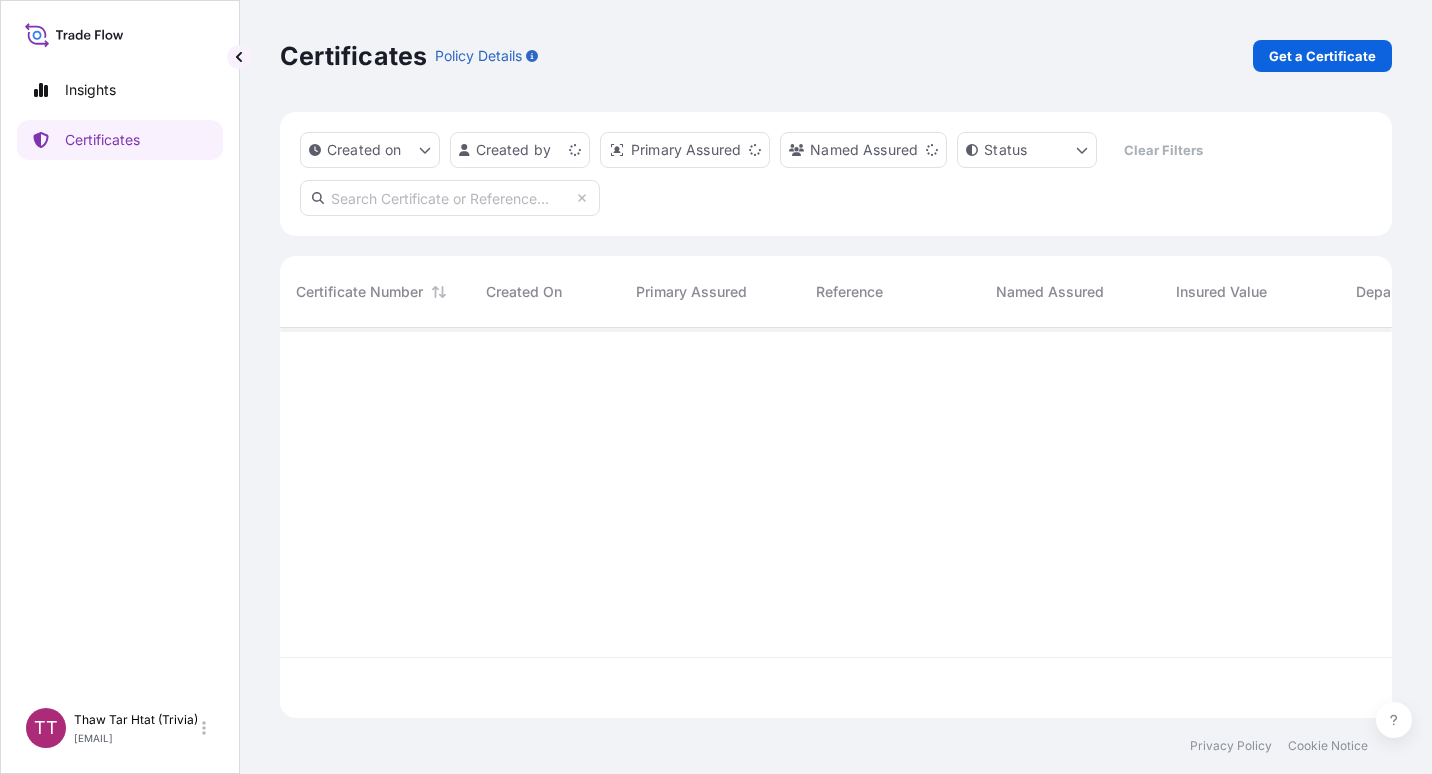 click at bounding box center [450, 198] 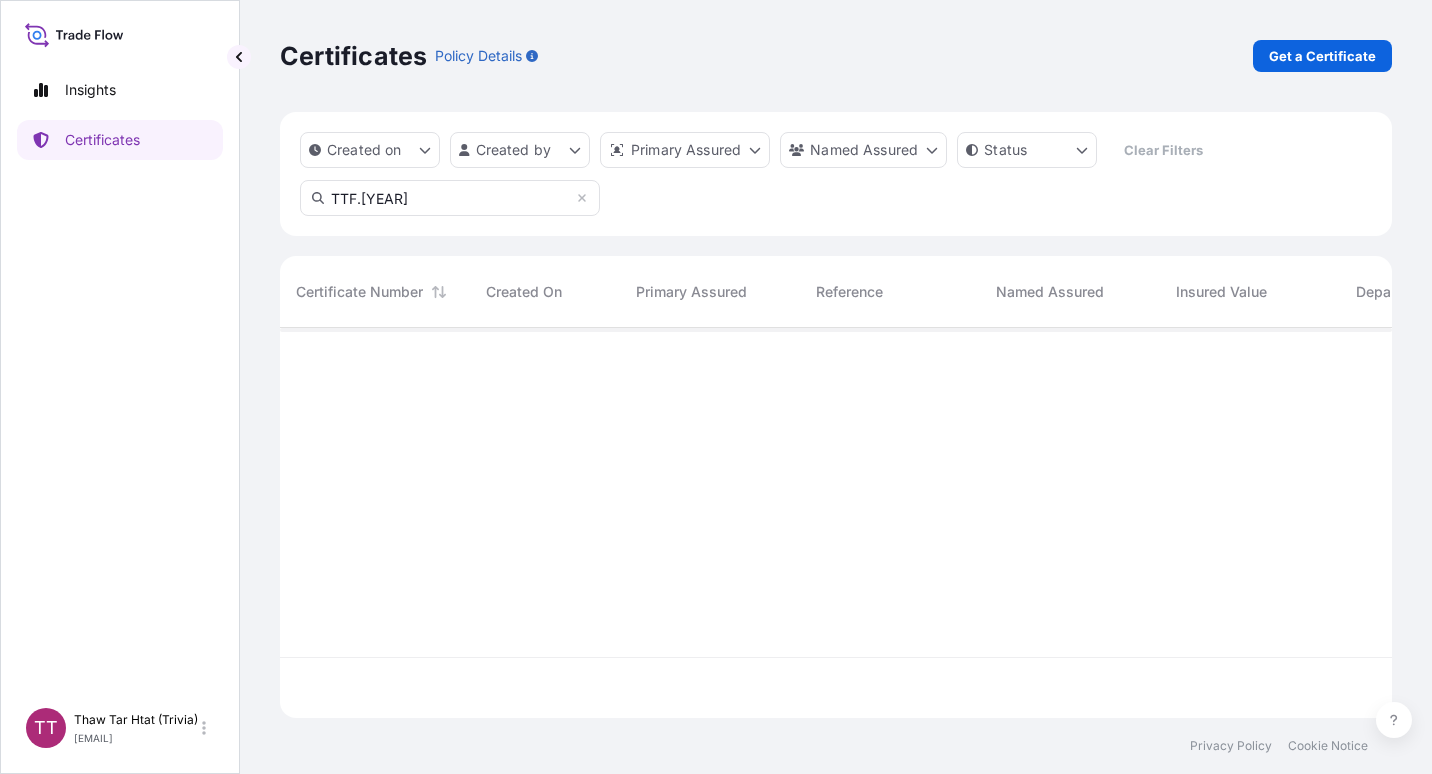 click on "TTF.[YEAR]" at bounding box center (450, 198) 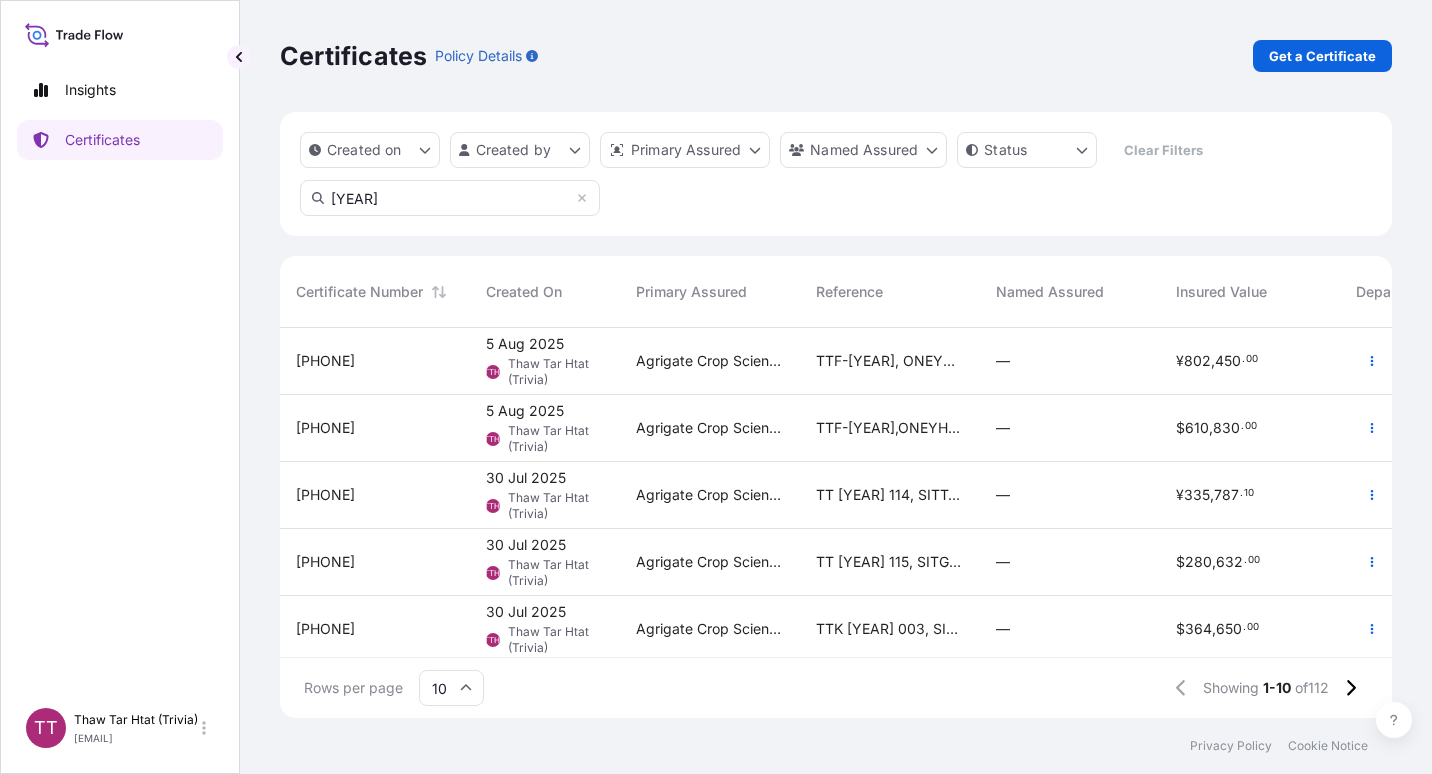 click on "[YEAR]" at bounding box center (450, 198) 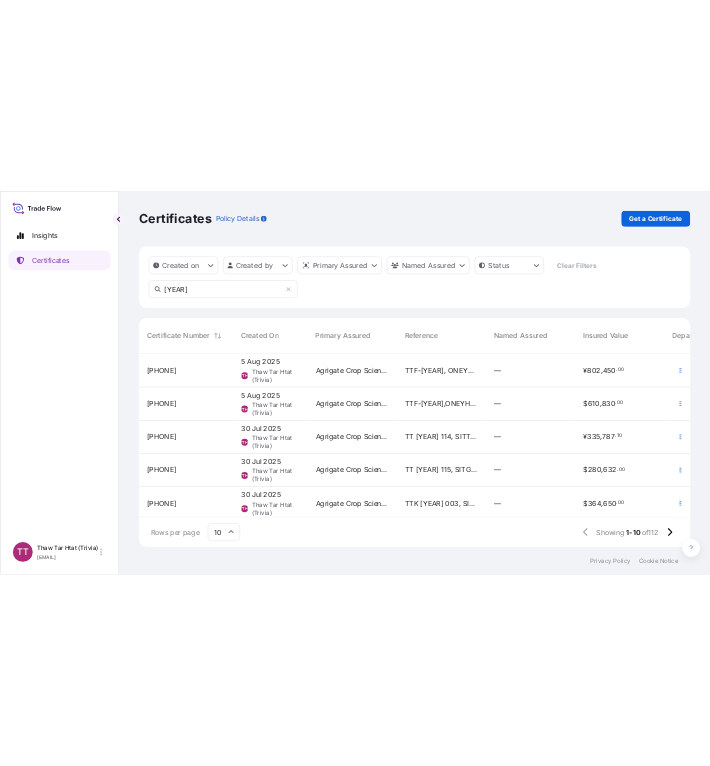 scroll, scrollTop: 447, scrollLeft: 1097, axis: both 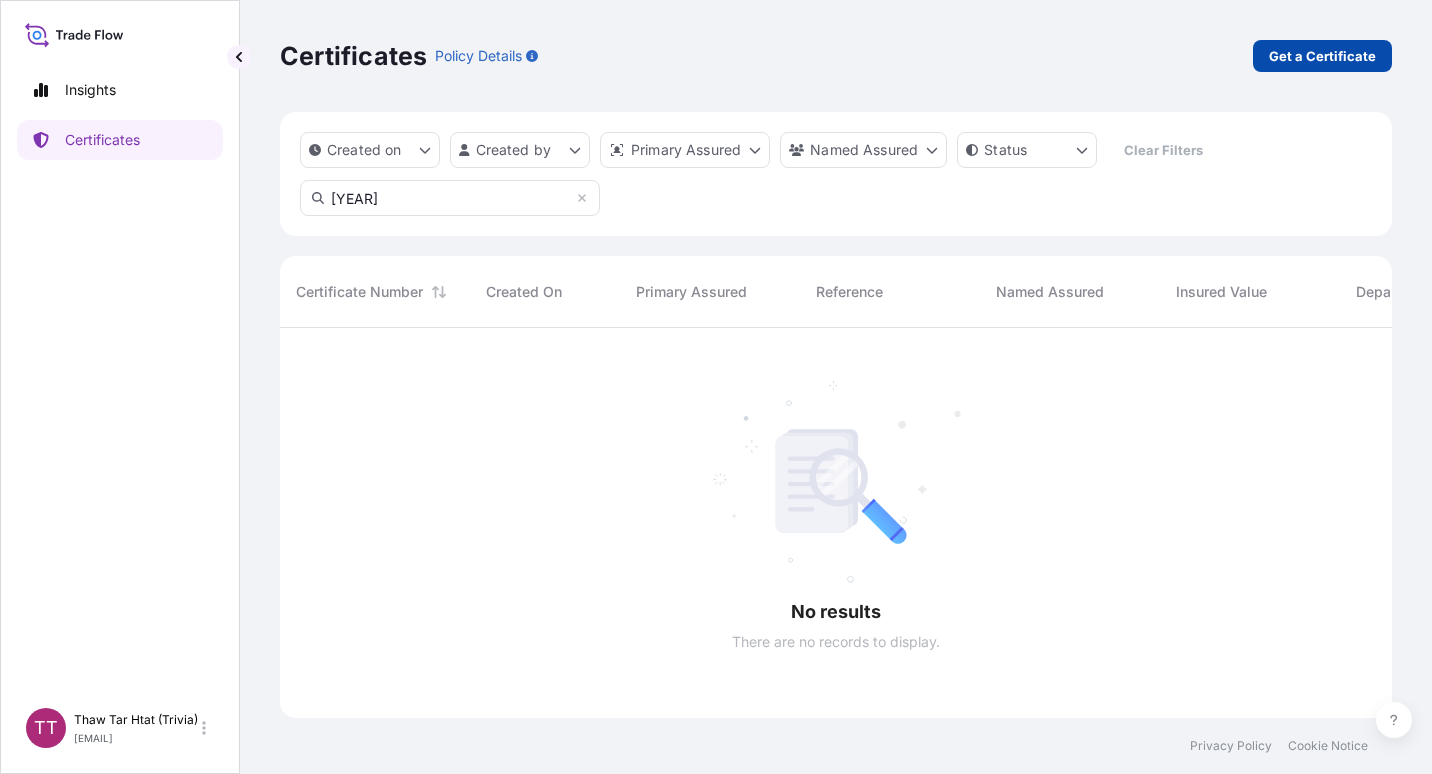 type on "[YEAR]" 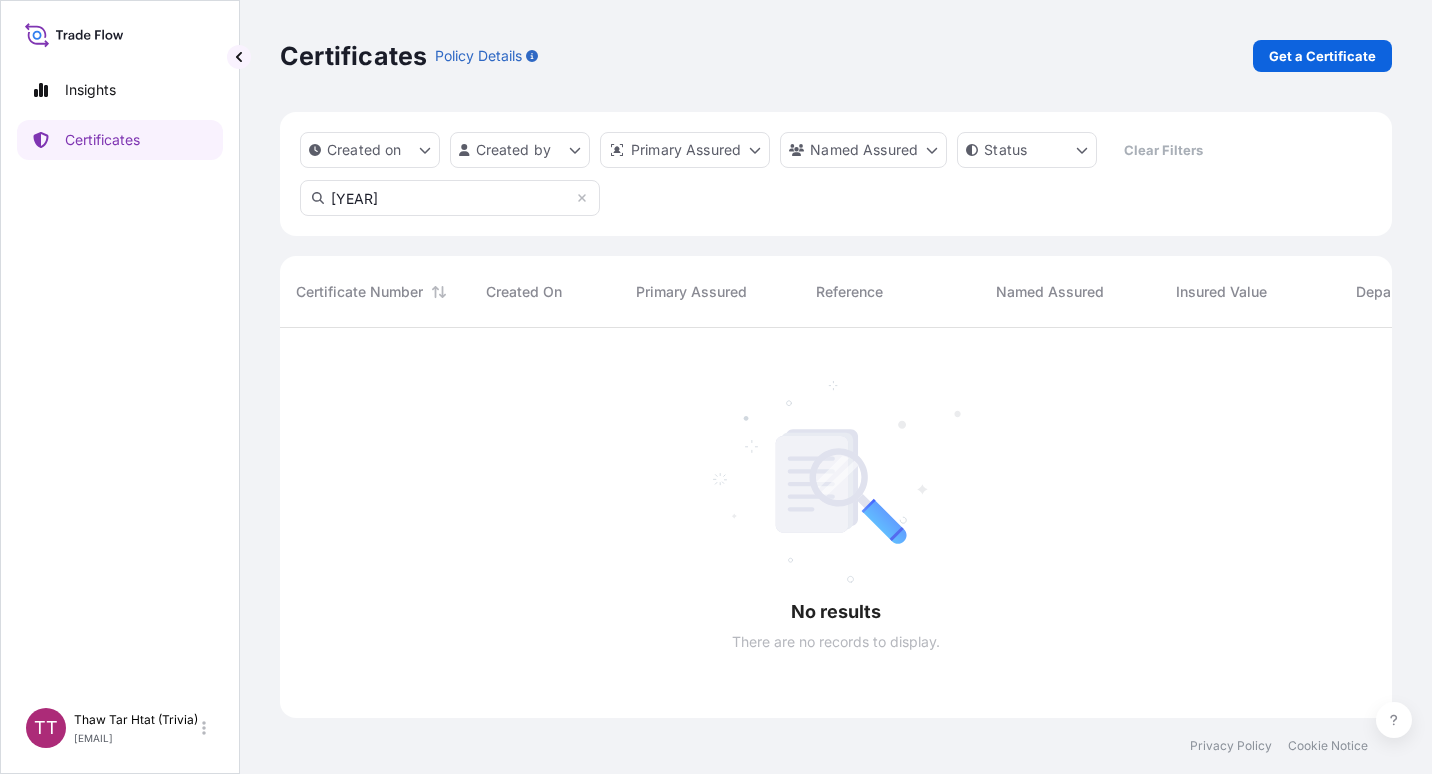 click on "Certificates Policy Details Get a Certificate" at bounding box center (836, 56) 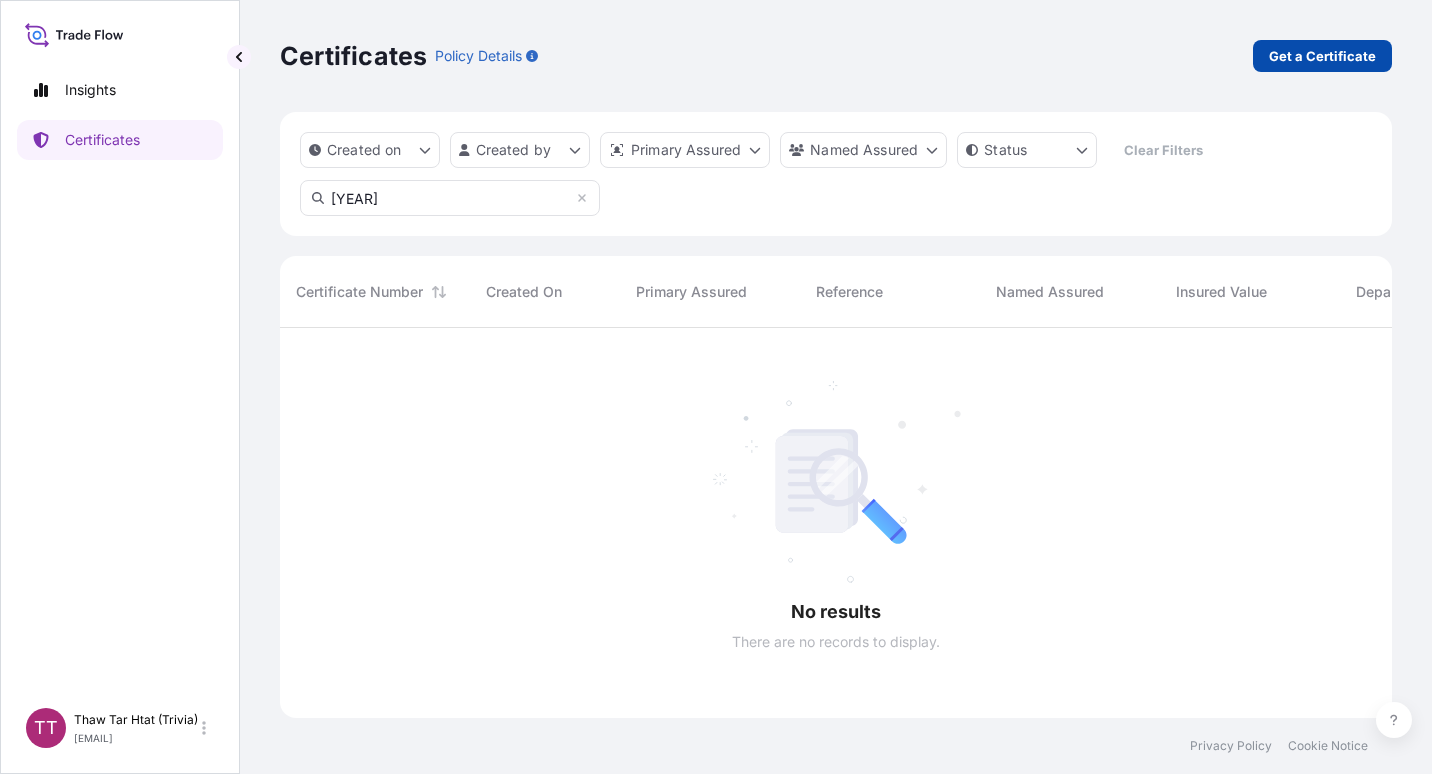 click on "Get a Certificate" at bounding box center (1322, 56) 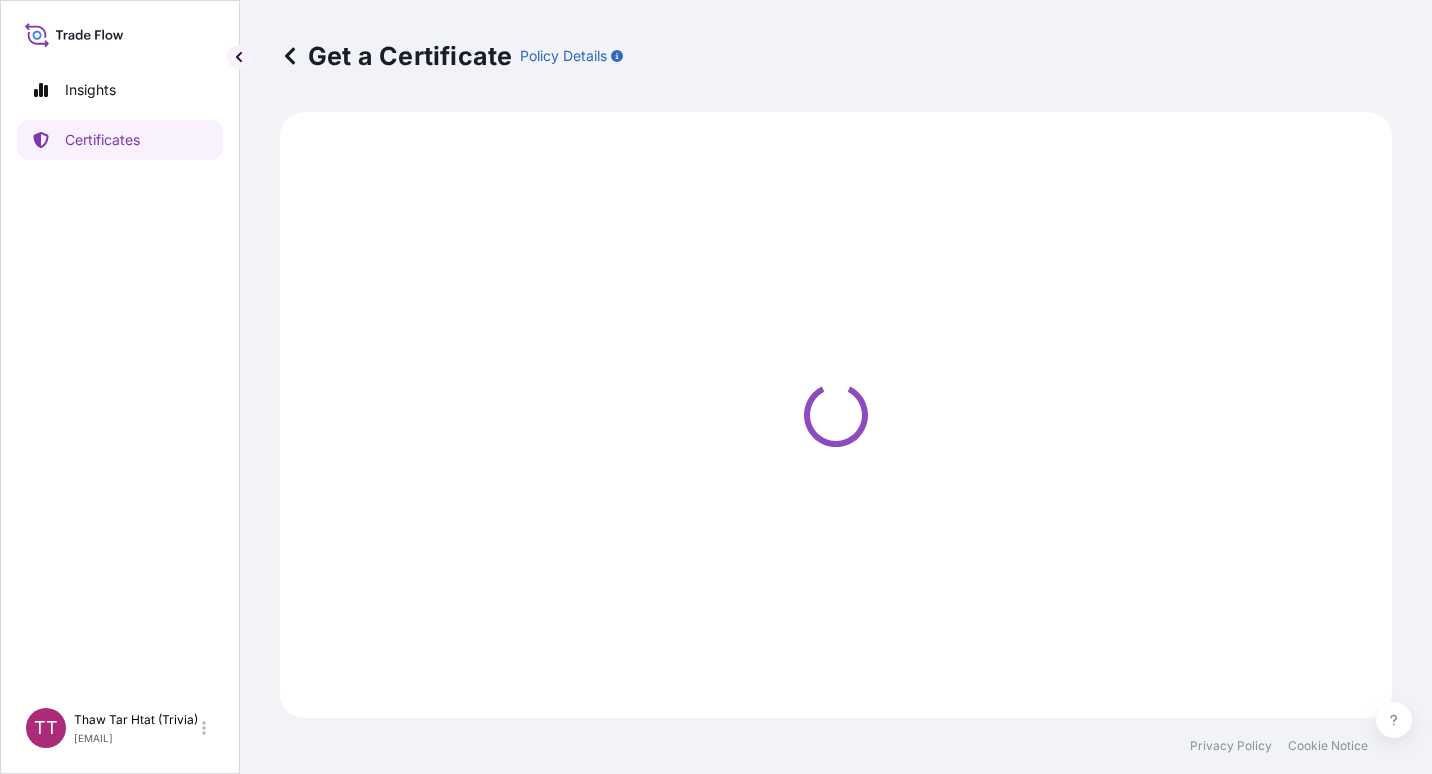 select on "Sea" 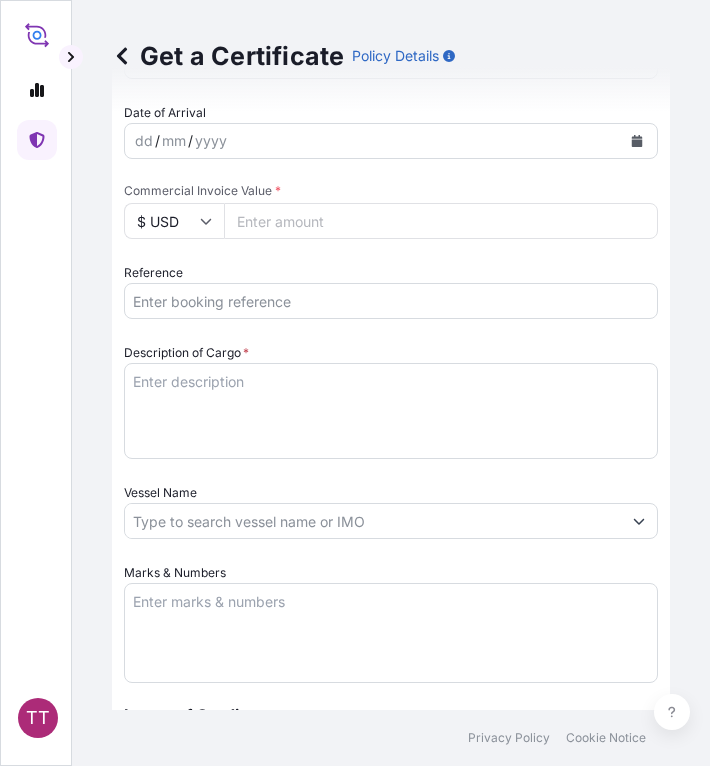 scroll, scrollTop: 780, scrollLeft: 0, axis: vertical 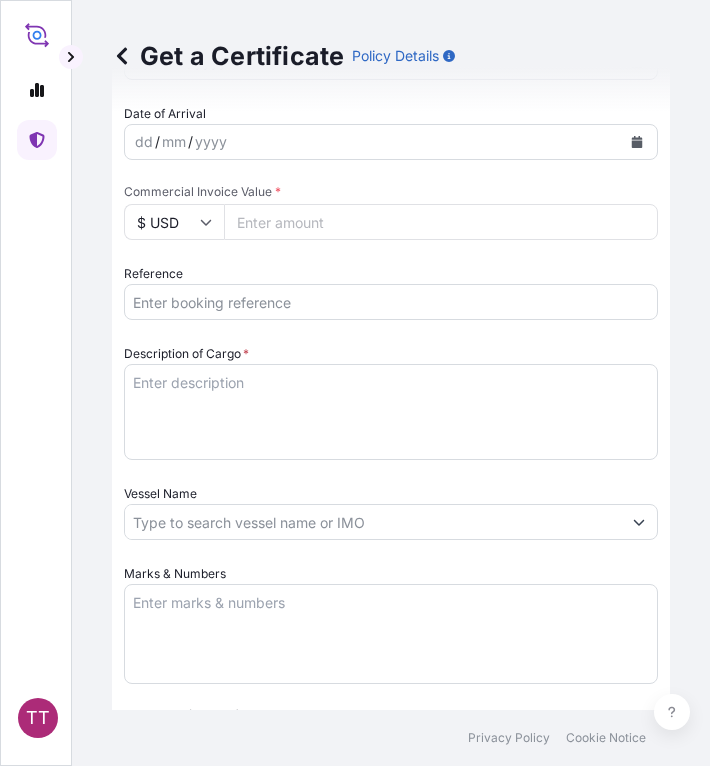 click on "Reference" at bounding box center [391, 302] 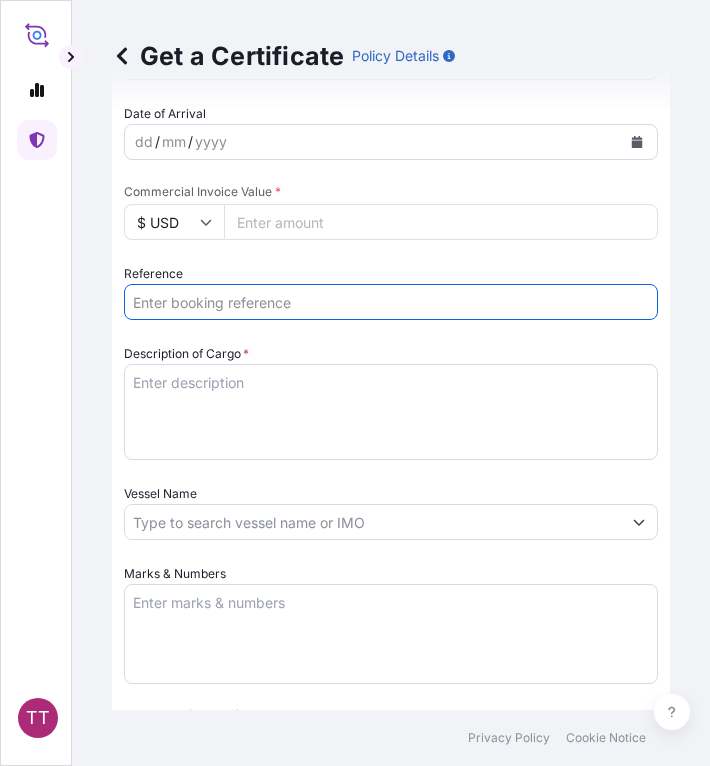 paste on "TF-[YEAR]" 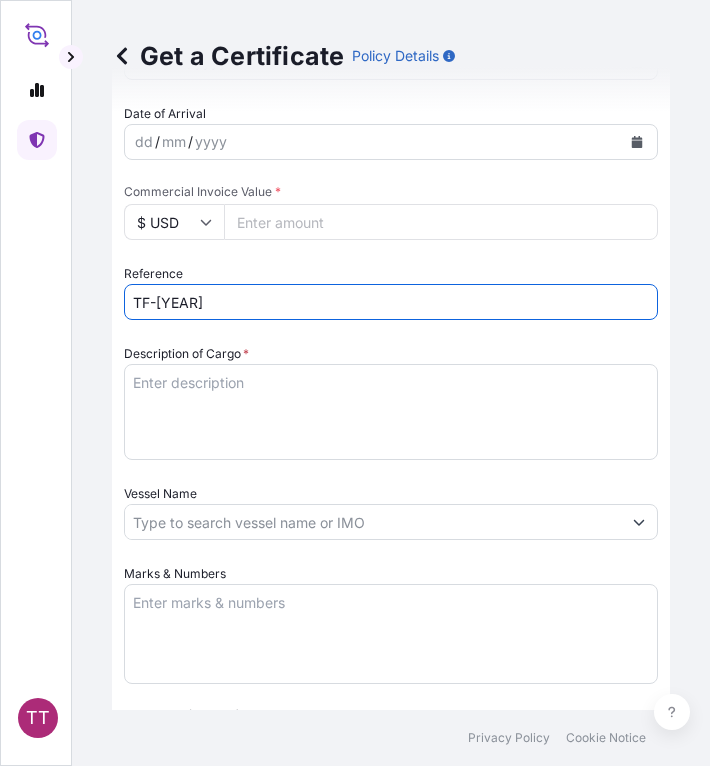 click on "TF-[YEAR]" at bounding box center [391, 302] 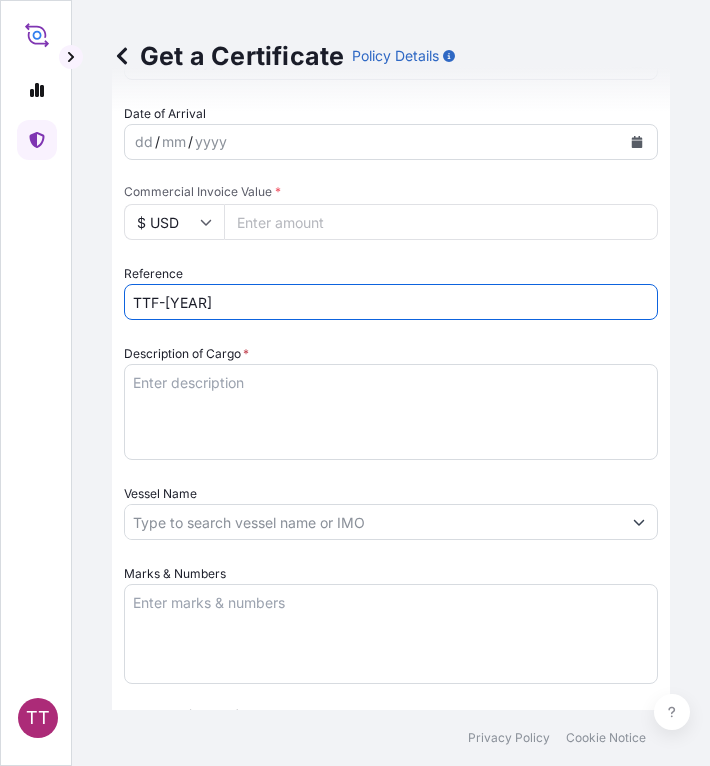 click on "TTF-[YEAR]" at bounding box center (391, 302) 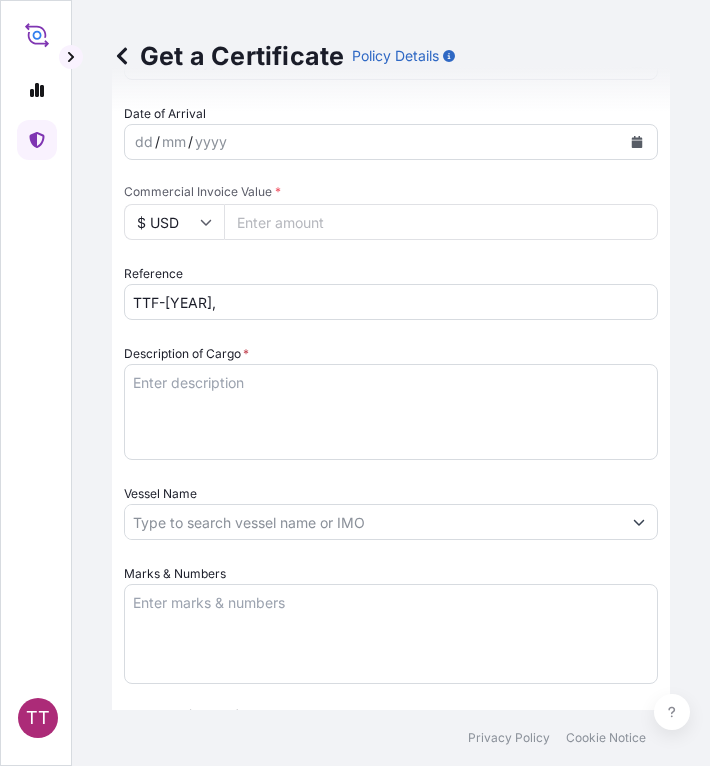 click on "TTF-[YEAR]," at bounding box center [391, 302] 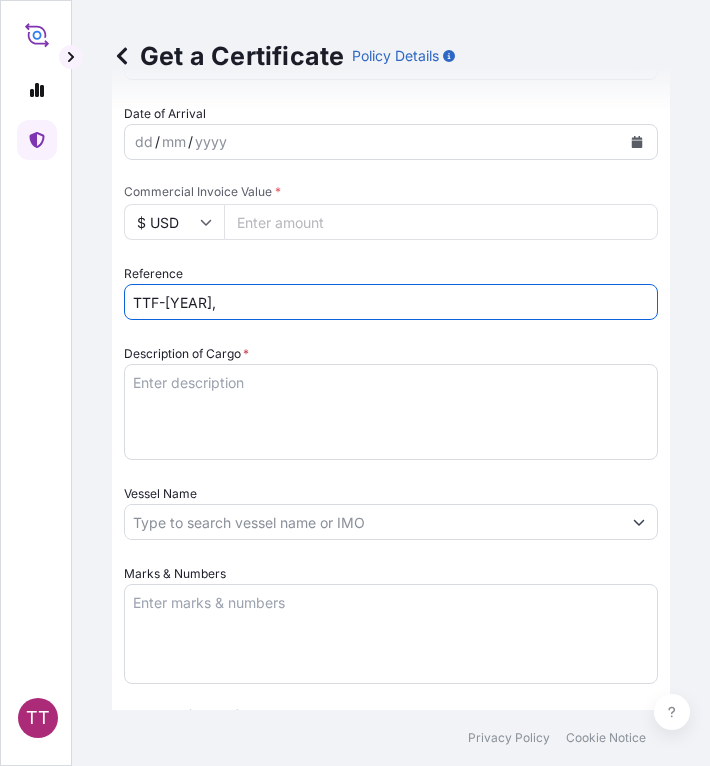 paste on "MEDUJL402933" 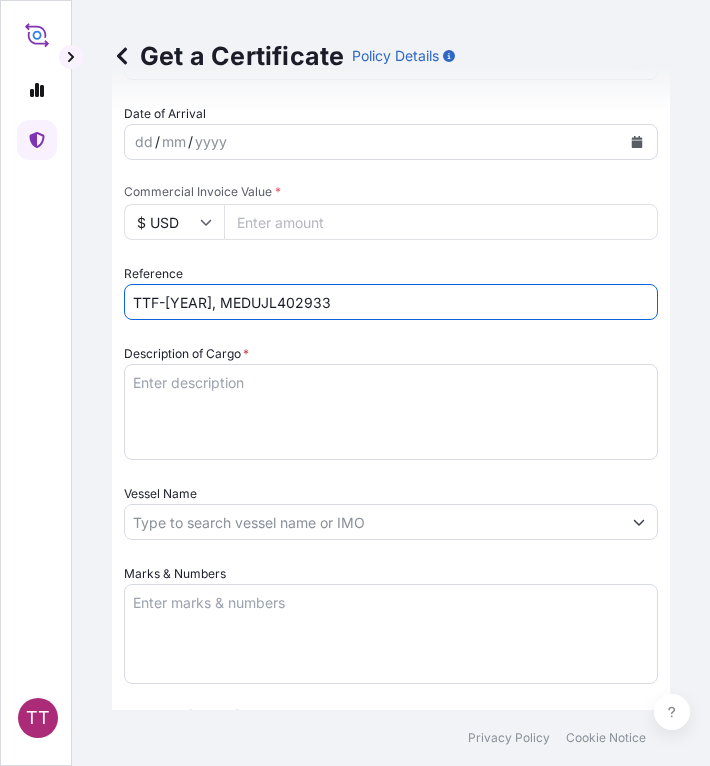 type on "TTF-[YEAR], MEDUJL402933" 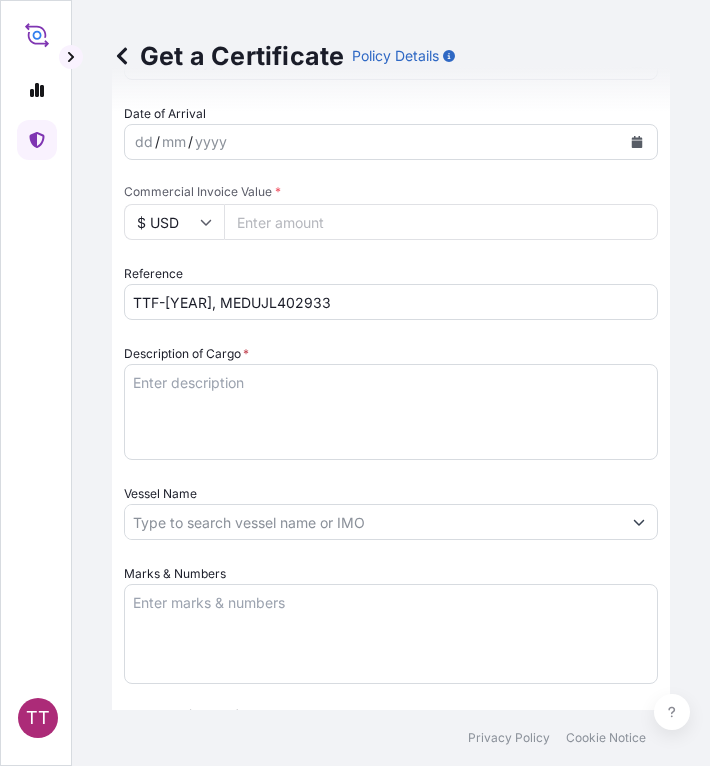 click on "Description of Cargo *" at bounding box center [391, 412] 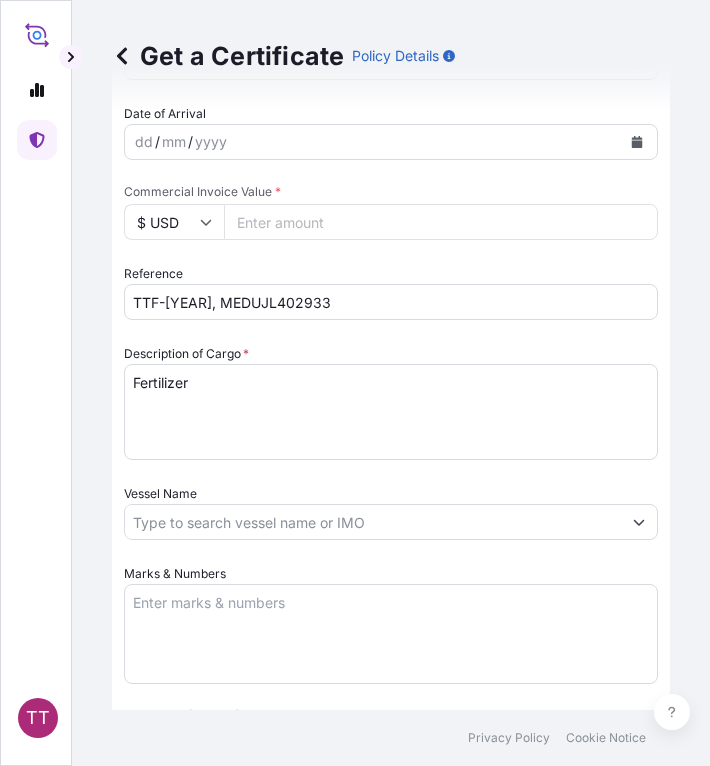 click on "Fertilizer" at bounding box center (391, 412) 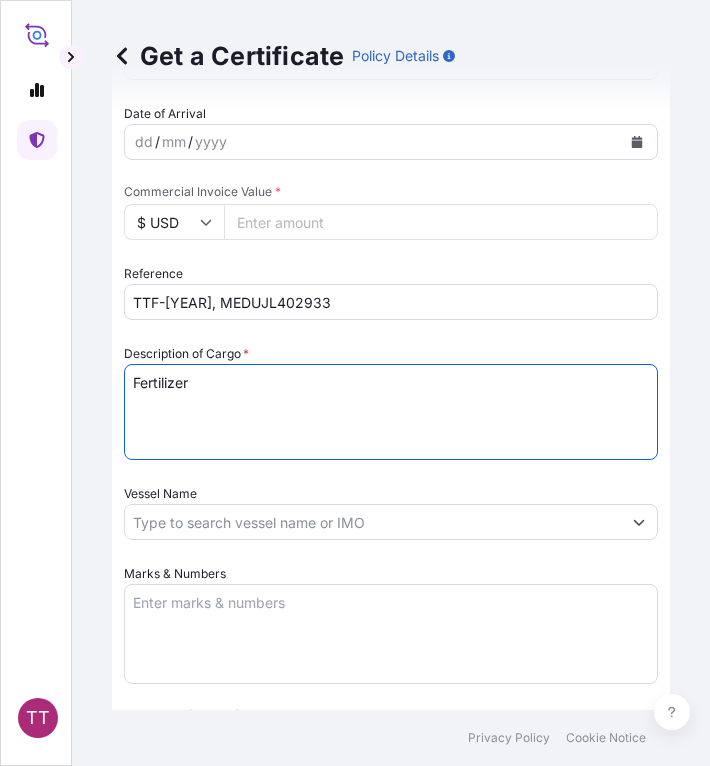 paste on "Ammonium Sulphate Fertilizer
N : 20.5 % Min, S : 23.5 % Min
( 1,250 Kg / PP Bag )" 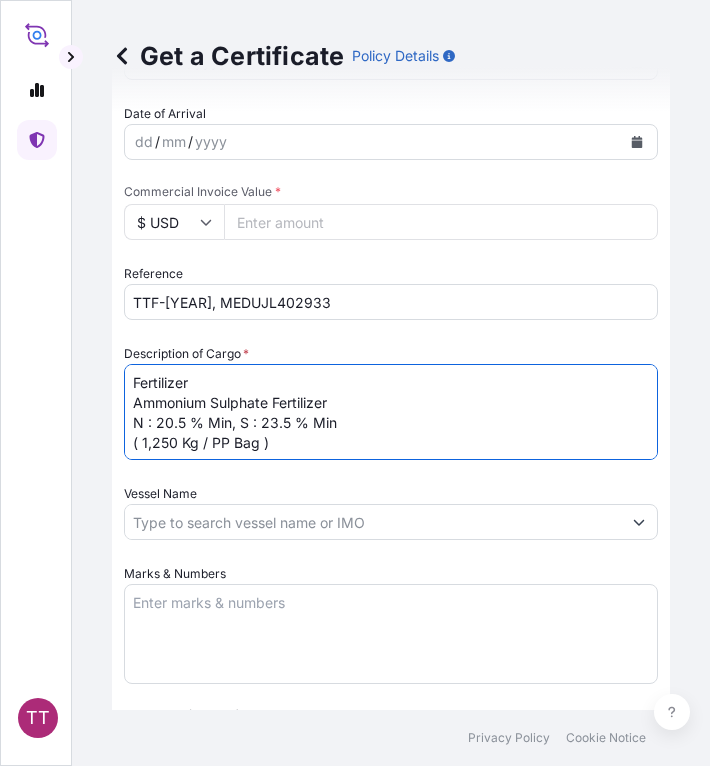 type on "Fertilizer
Ammonium Sulphate Fertilizer
N : 20.5 % Min, S : 23.5 % Min
( 1,250 Kg / PP Bag )" 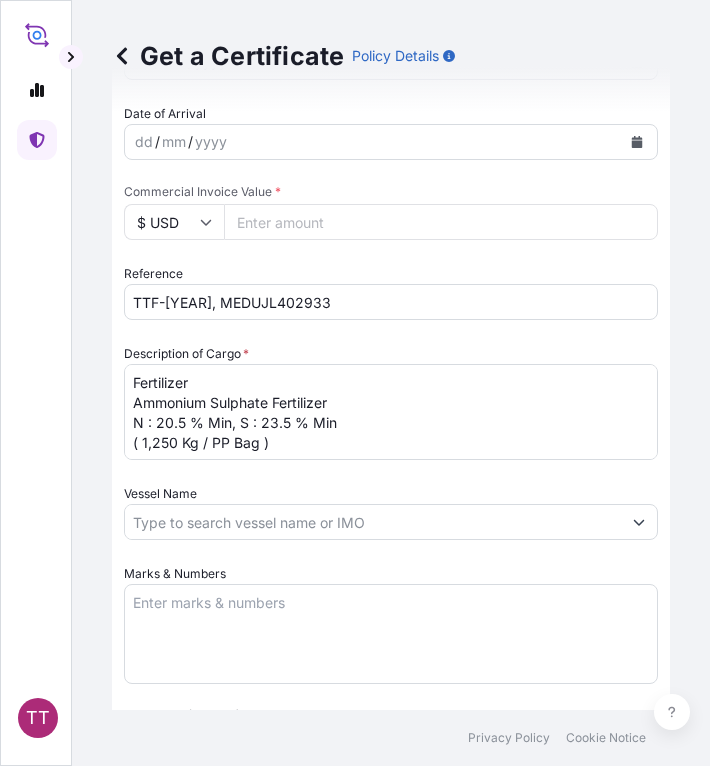 click on "Marks & Numbers" at bounding box center [391, 634] 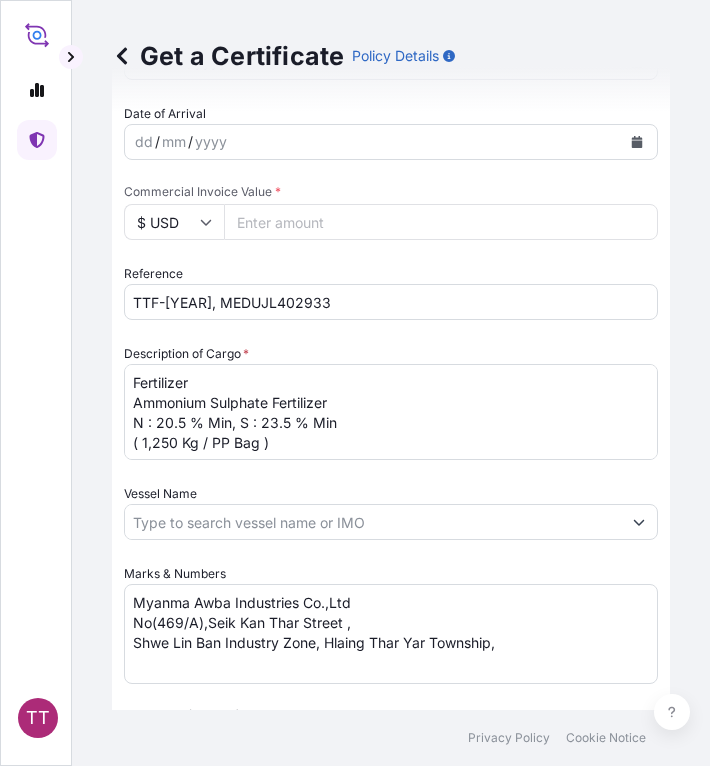 click on "Myanma Awba Industries Co.,Ltd
No(469/A),Seik Kan Thar Street ,
Shwe Lin Ban Industry Zone, Hlaing Thar Yar Township," at bounding box center [391, 634] 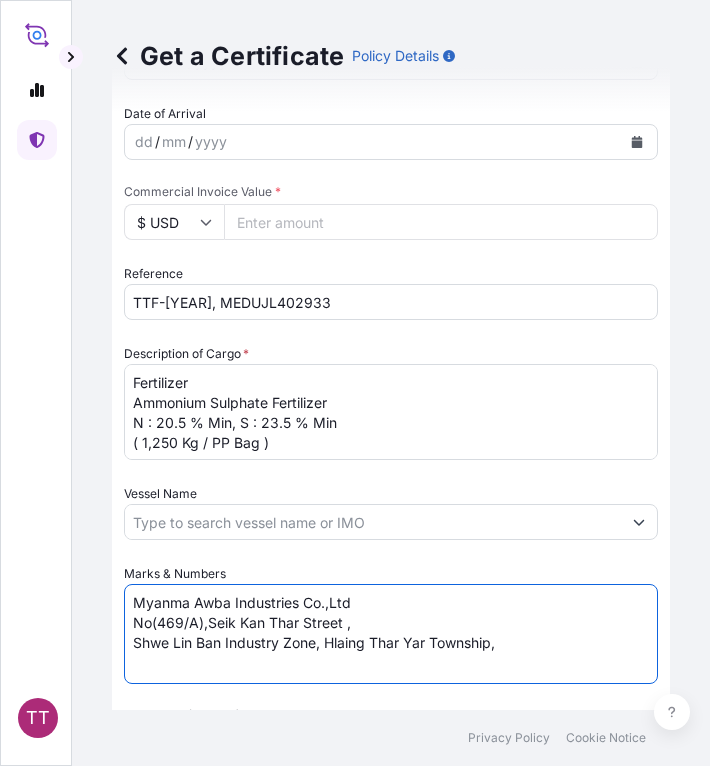 paste on "Yangon Region, [COUNTRY]." 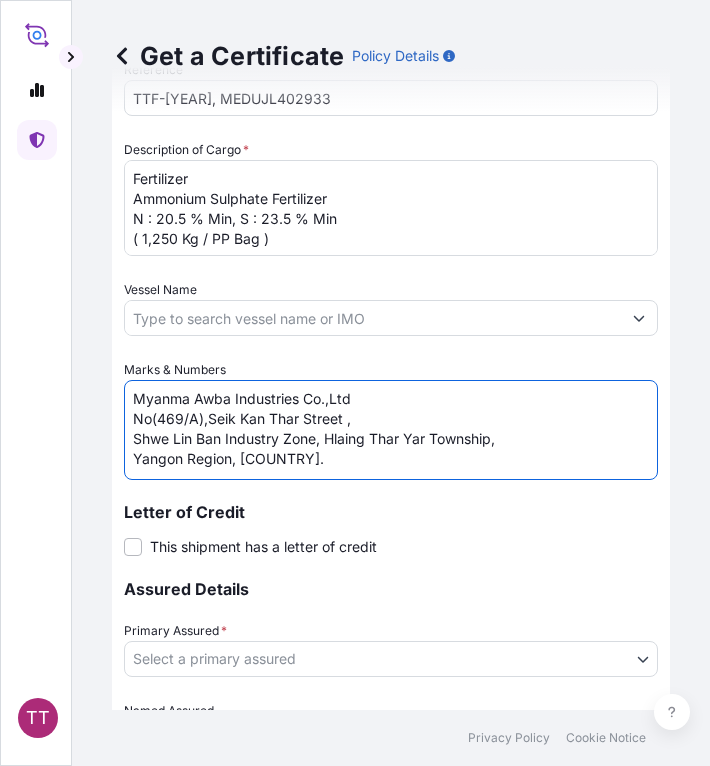 scroll, scrollTop: 985, scrollLeft: 0, axis: vertical 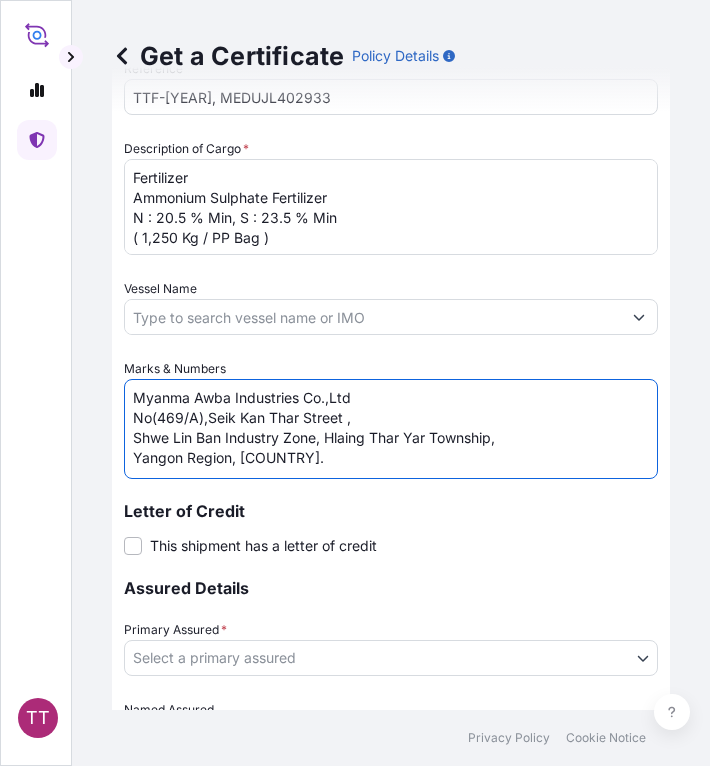 type on "Myanma Awba Industries Co.,Ltd
No(469/A),Seik Kan Thar Street ,
Shwe Lin Ban Industry Zone, Hlaing Thar Yar Township,
Yangon Region, [COUNTRY]." 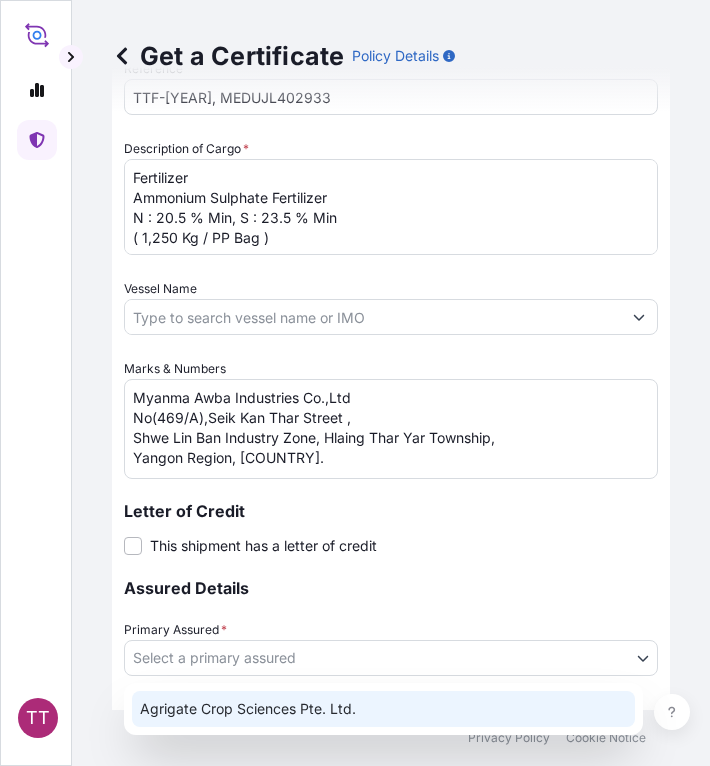 click on "Agrigate Crop Sciences Pte. Ltd." at bounding box center (383, 709) 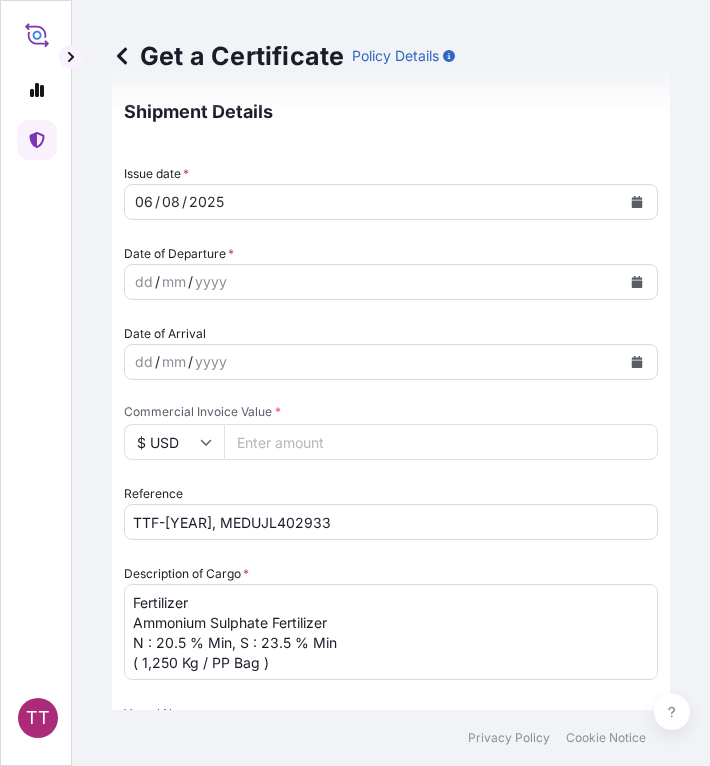 scroll, scrollTop: 560, scrollLeft: 0, axis: vertical 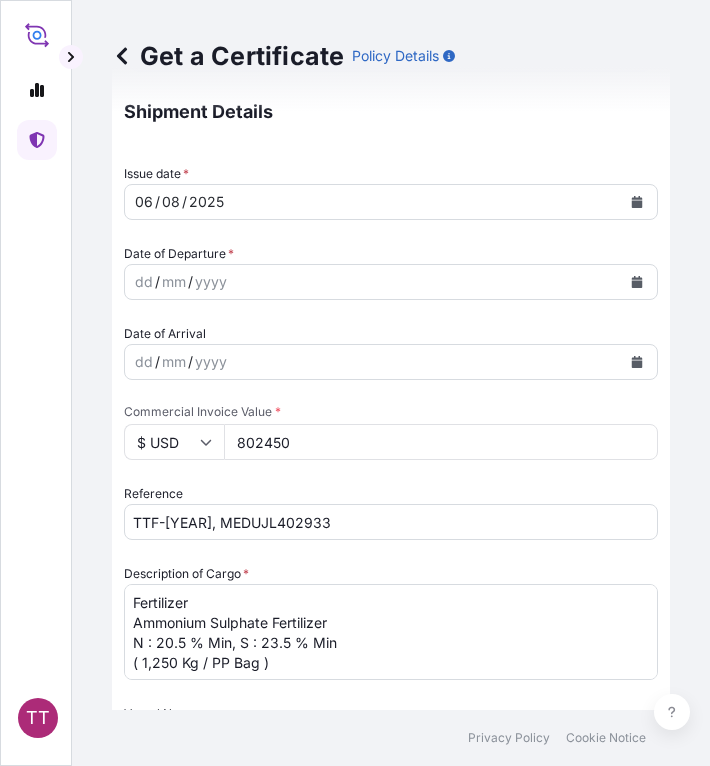 type on "802450" 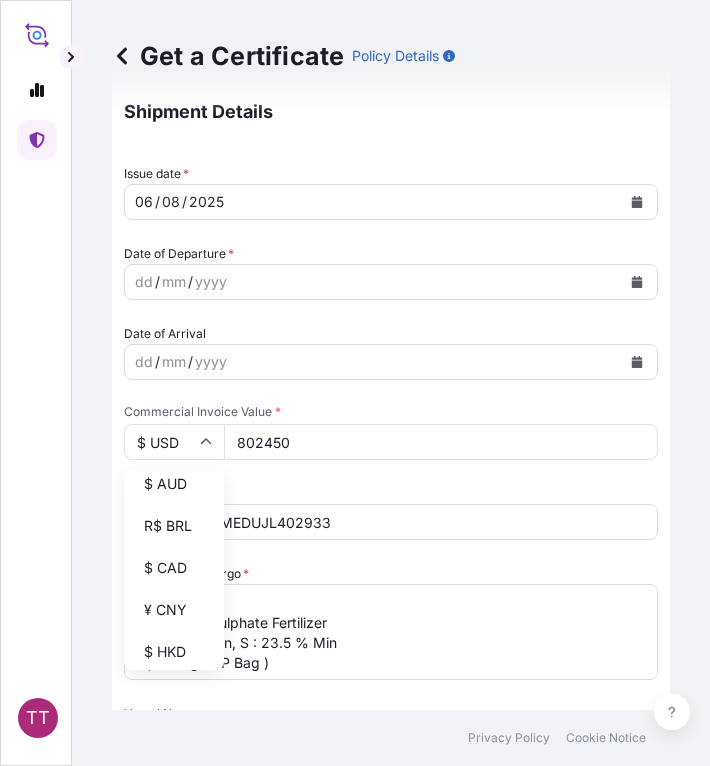 scroll, scrollTop: 183, scrollLeft: 0, axis: vertical 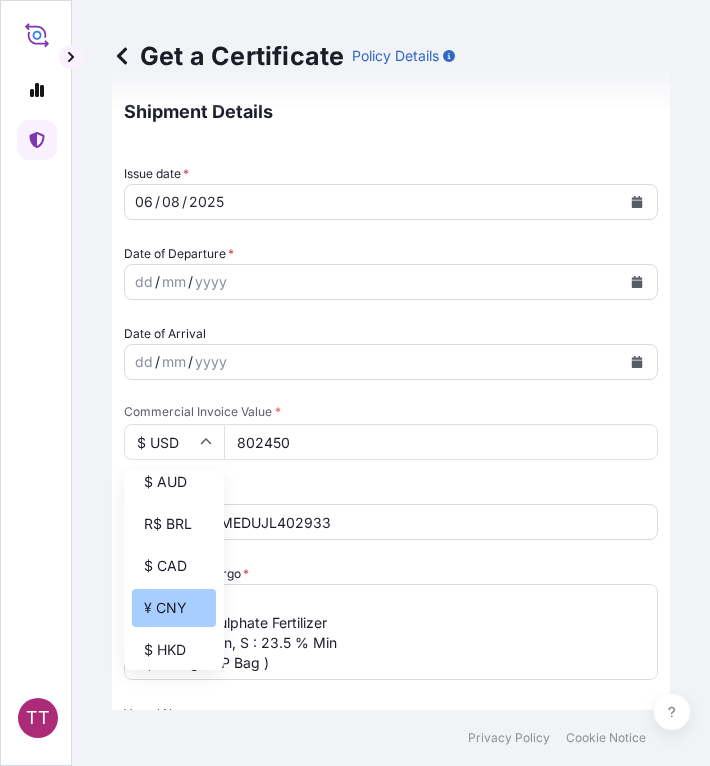 click on "¥ CNY" at bounding box center (174, 608) 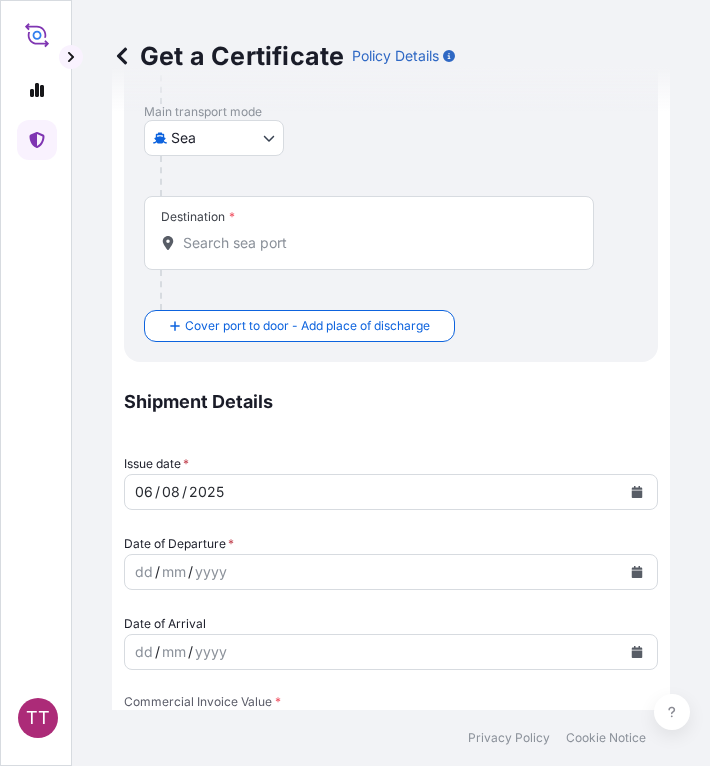 scroll, scrollTop: 263, scrollLeft: 0, axis: vertical 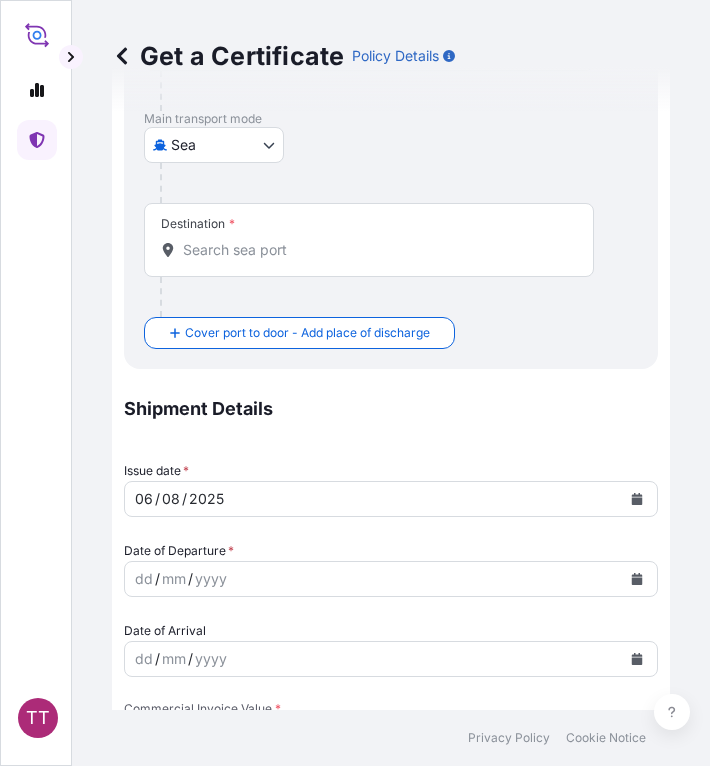 click on "dd / mm / yyyy" at bounding box center [373, 579] 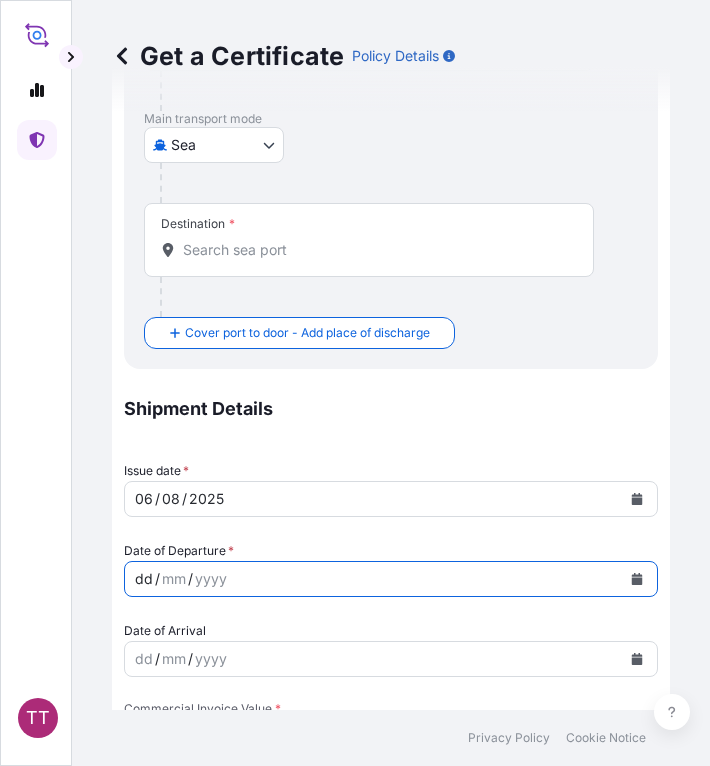 click 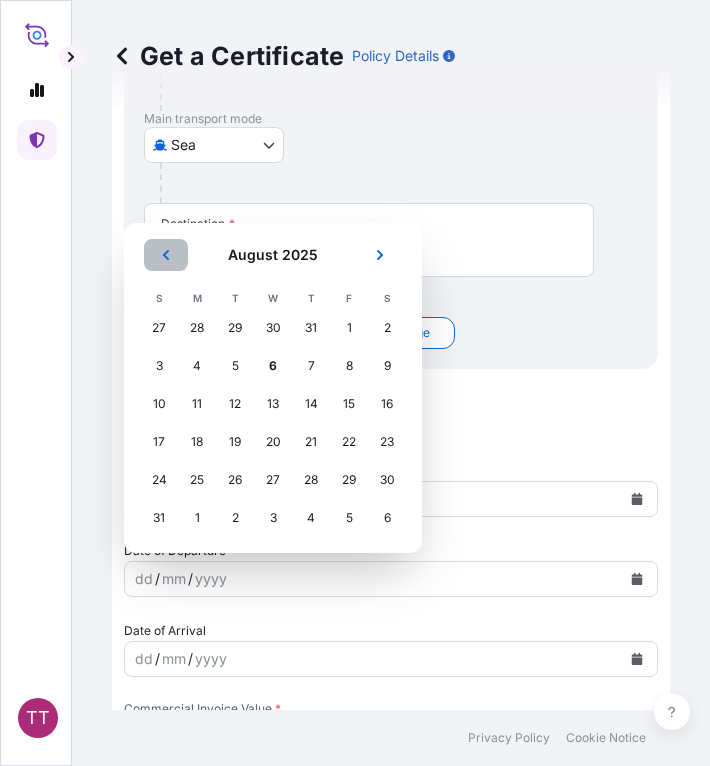 click 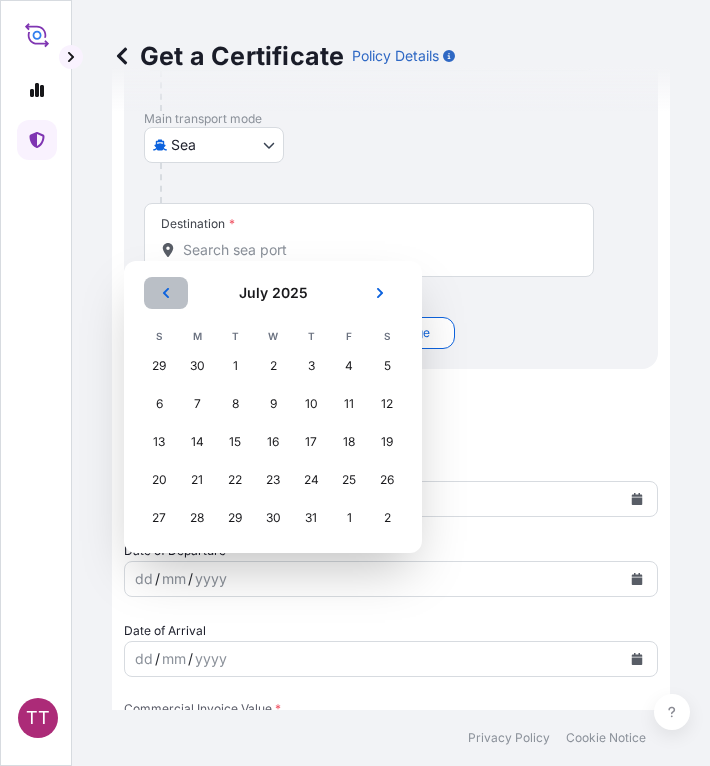 click 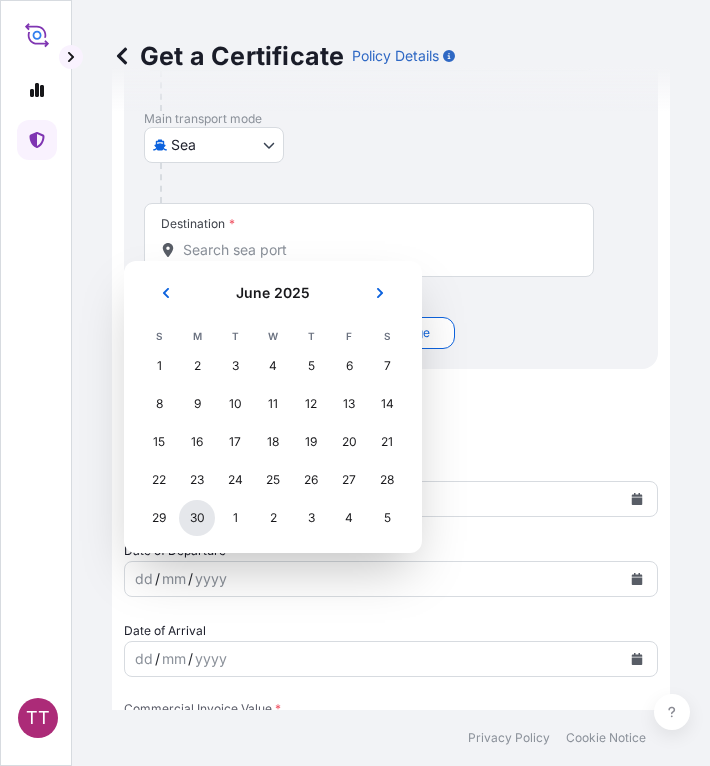 click on "30" at bounding box center [197, 518] 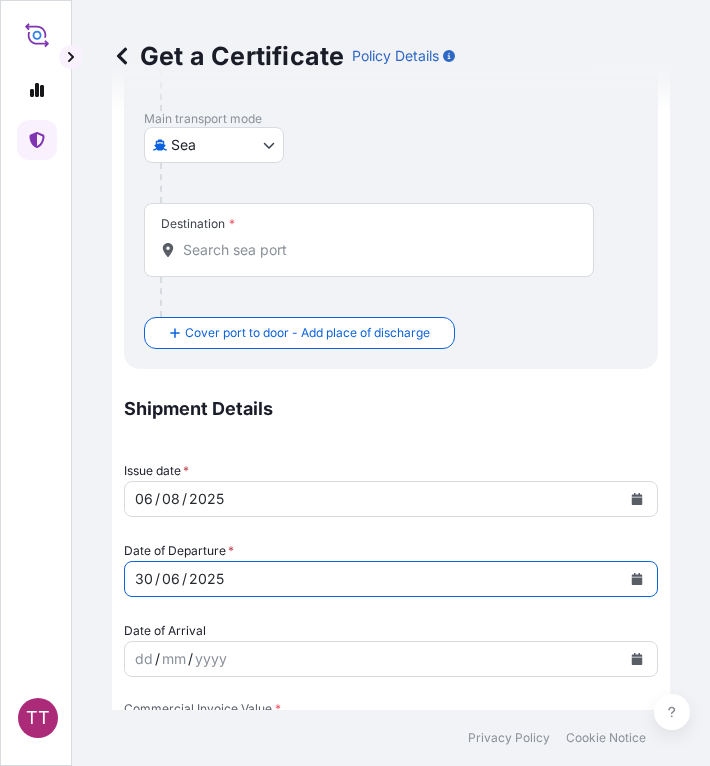 scroll, scrollTop: 0, scrollLeft: 0, axis: both 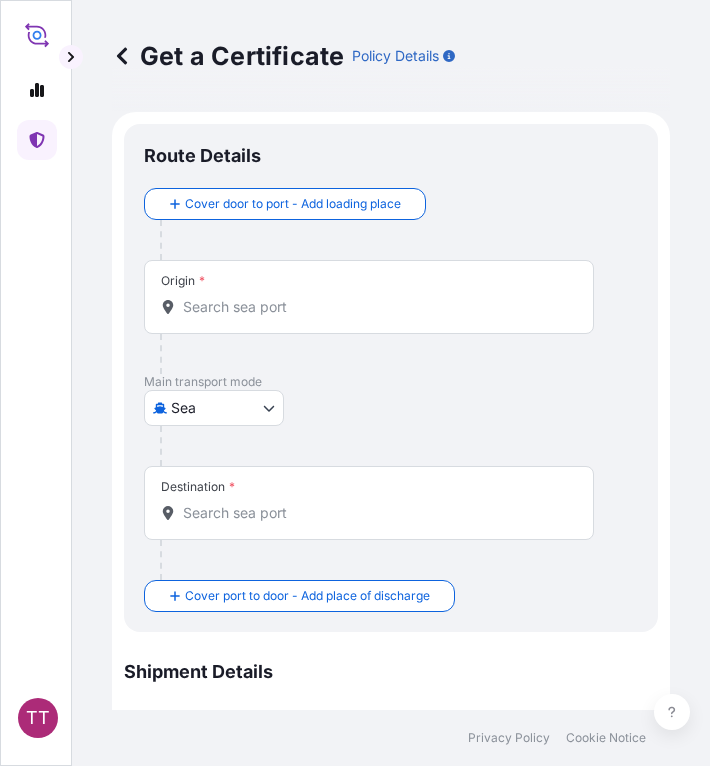 click on "Origin *" at bounding box center [369, 297] 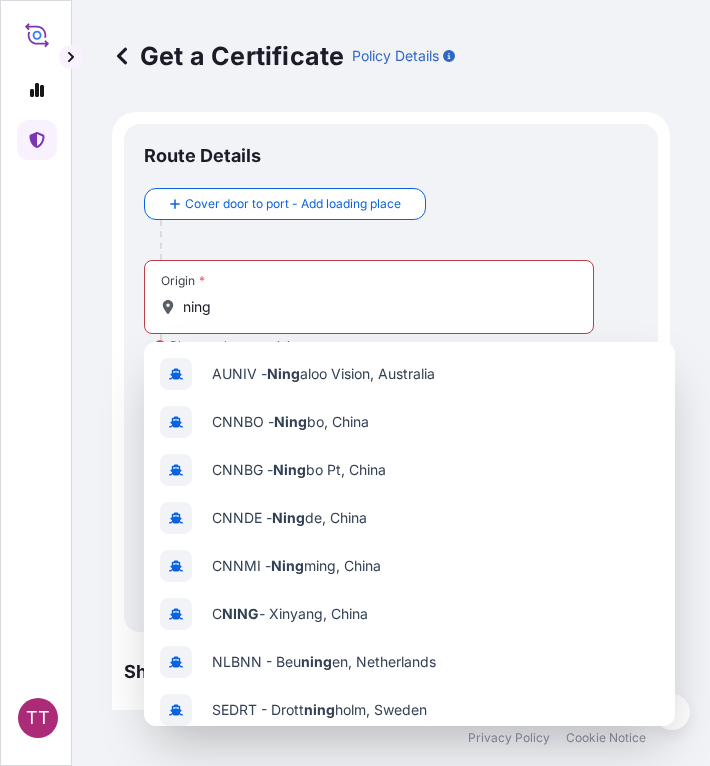 click on "Origin * ning" at bounding box center (369, 297) 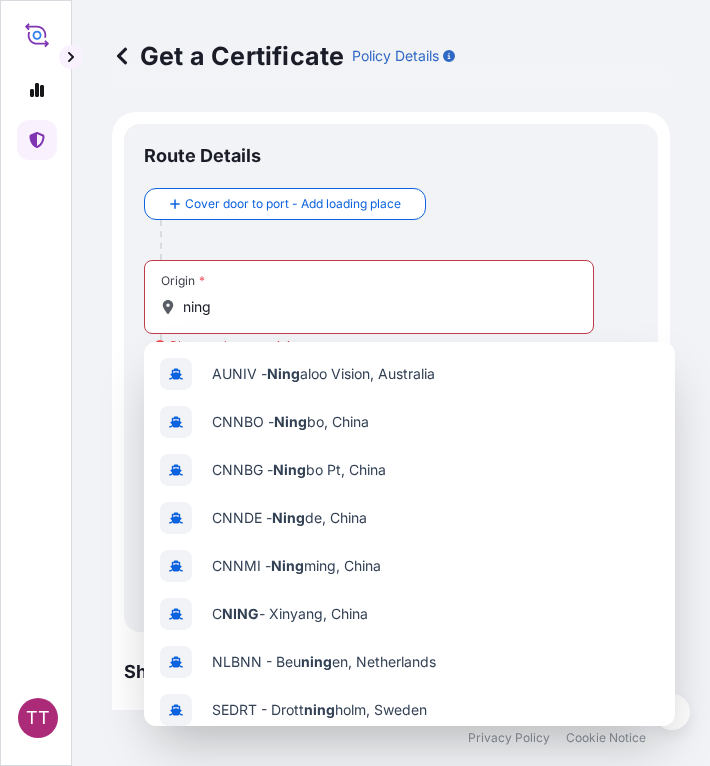 click on "ning" at bounding box center [376, 307] 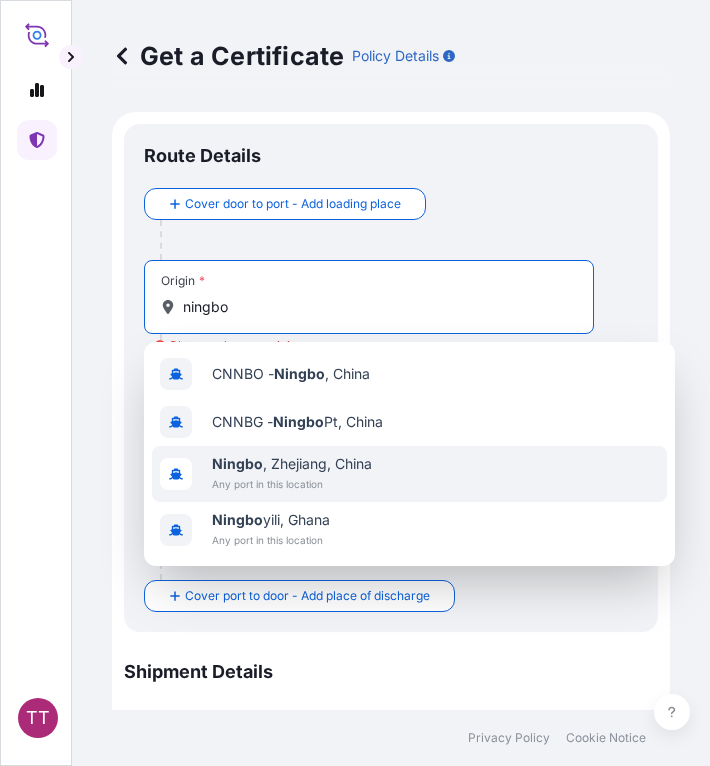 click on "Ningbo , Zhejiang, China" at bounding box center [292, 464] 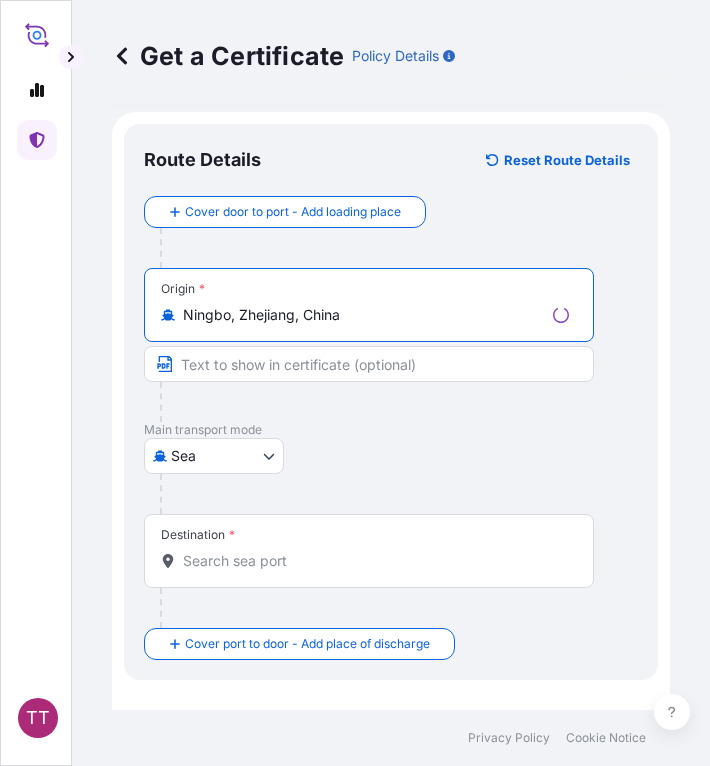 type on "Ningbo, Zhejiang, China" 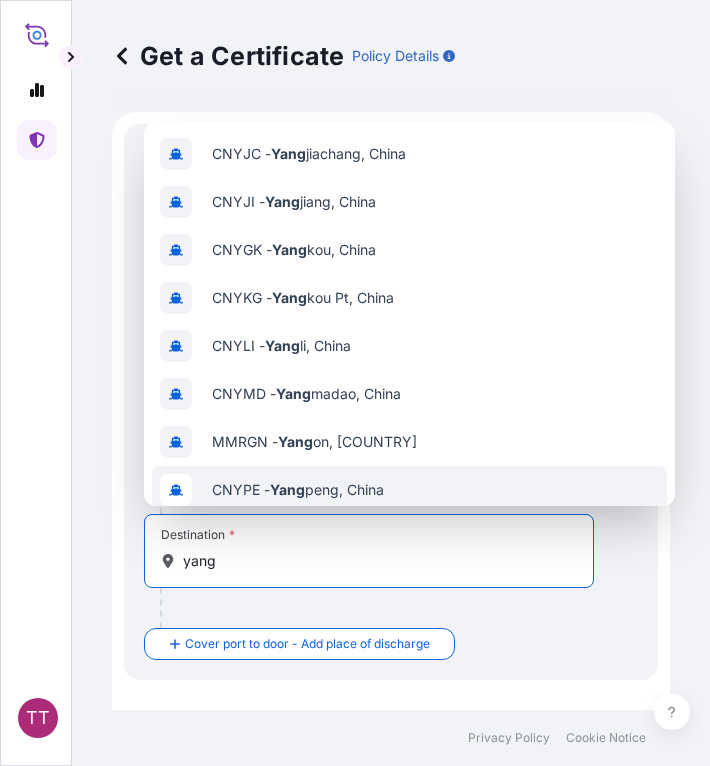 click on "yang" at bounding box center (376, 561) 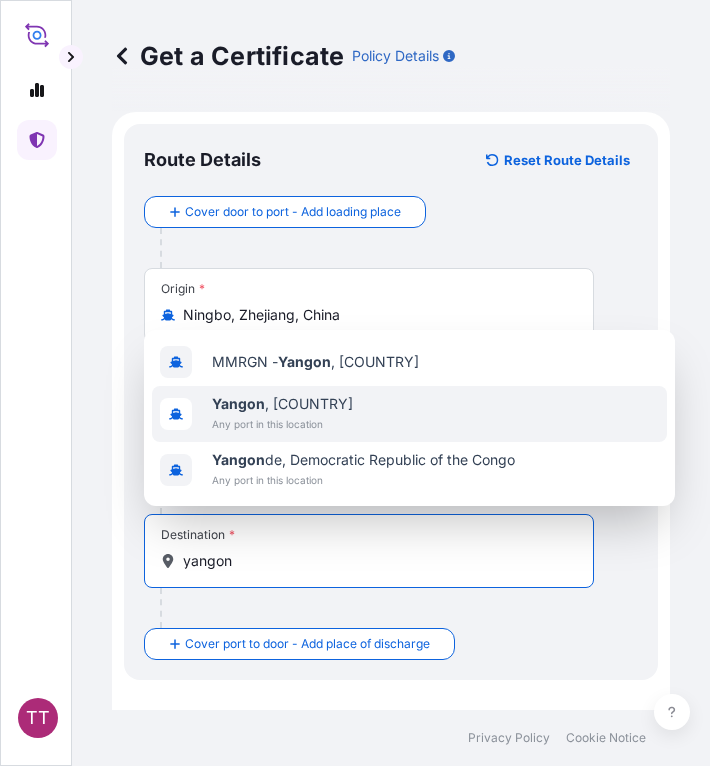 click on "Yangon , [COUNTRY]" at bounding box center [282, 404] 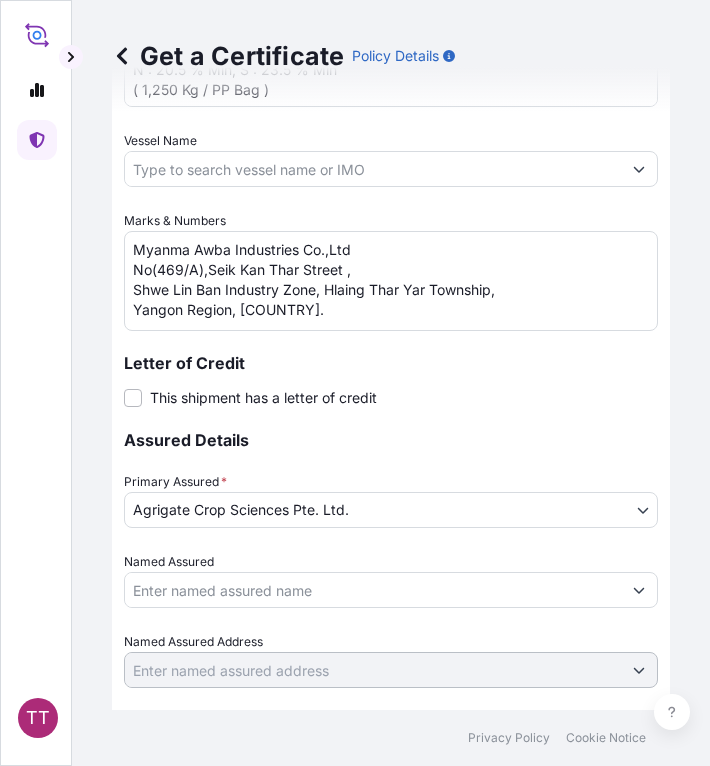 scroll, scrollTop: 1290, scrollLeft: 0, axis: vertical 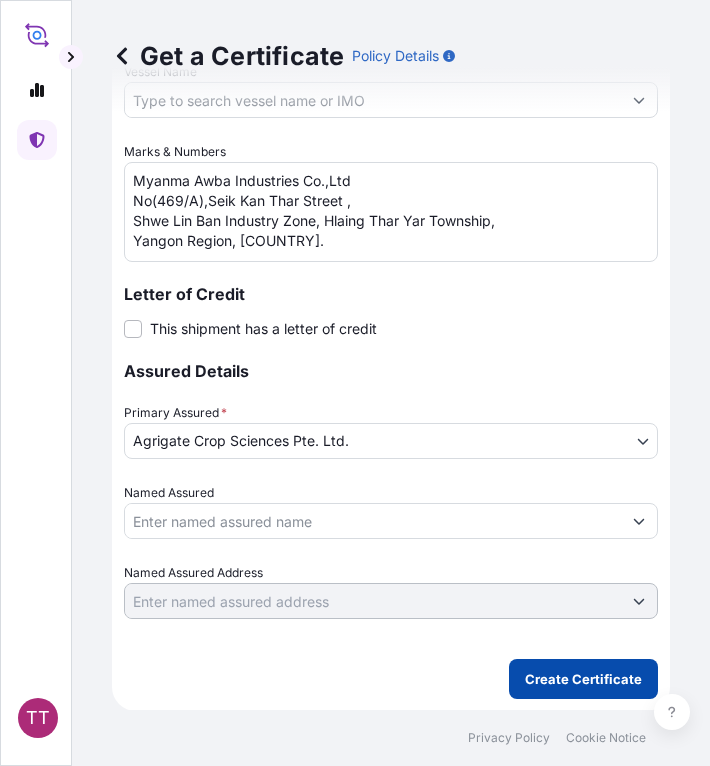 type on "Yangon, [COUNTRY]" 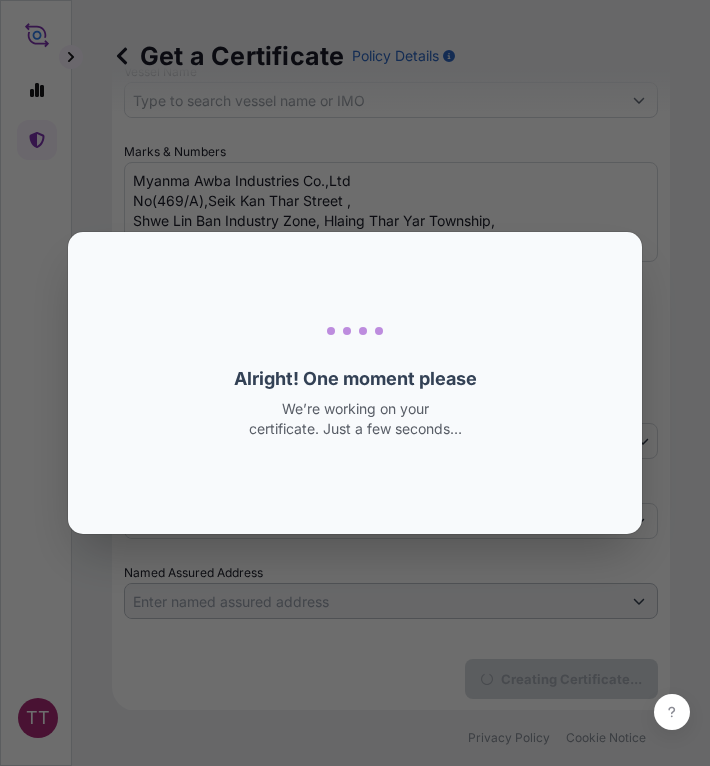 scroll, scrollTop: 0, scrollLeft: 0, axis: both 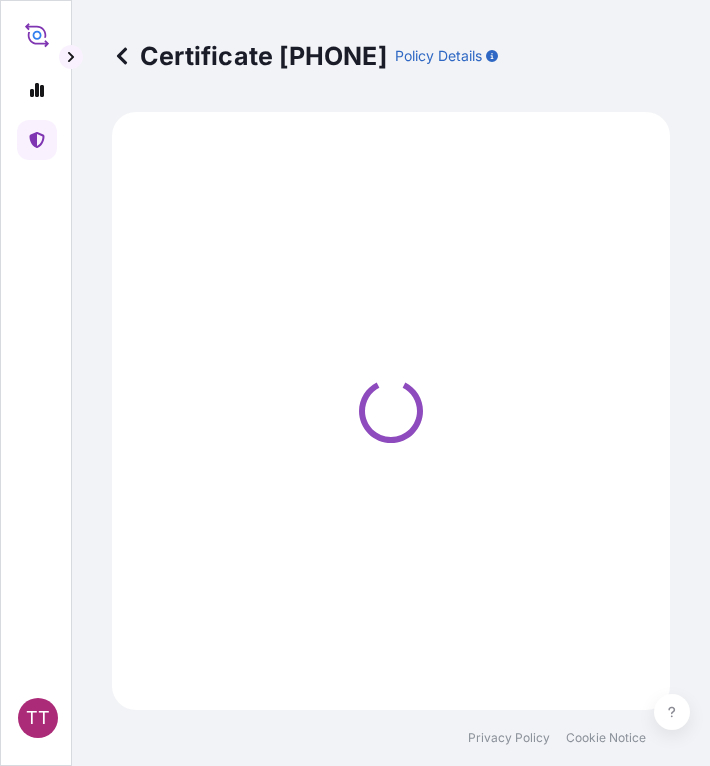 select on "Sea" 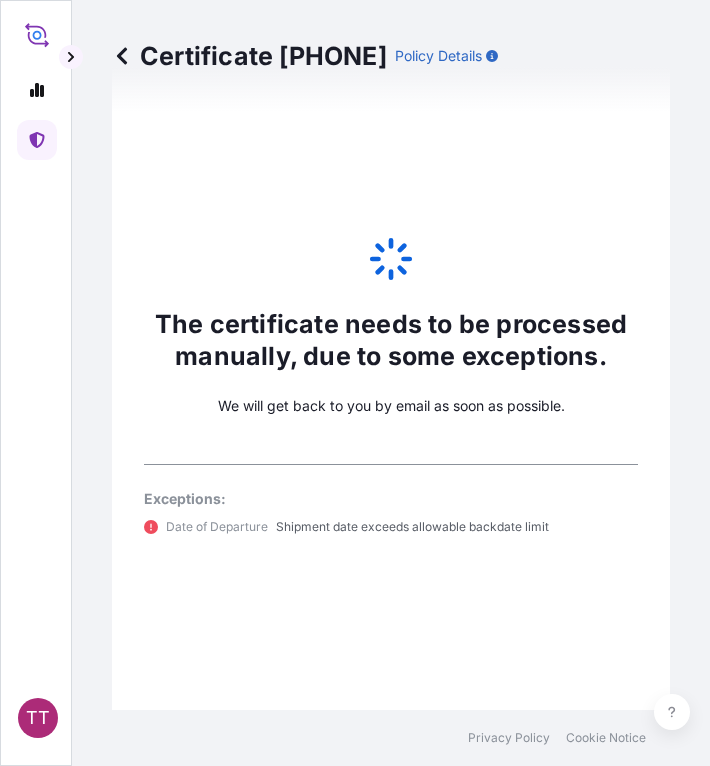scroll, scrollTop: 2040, scrollLeft: 0, axis: vertical 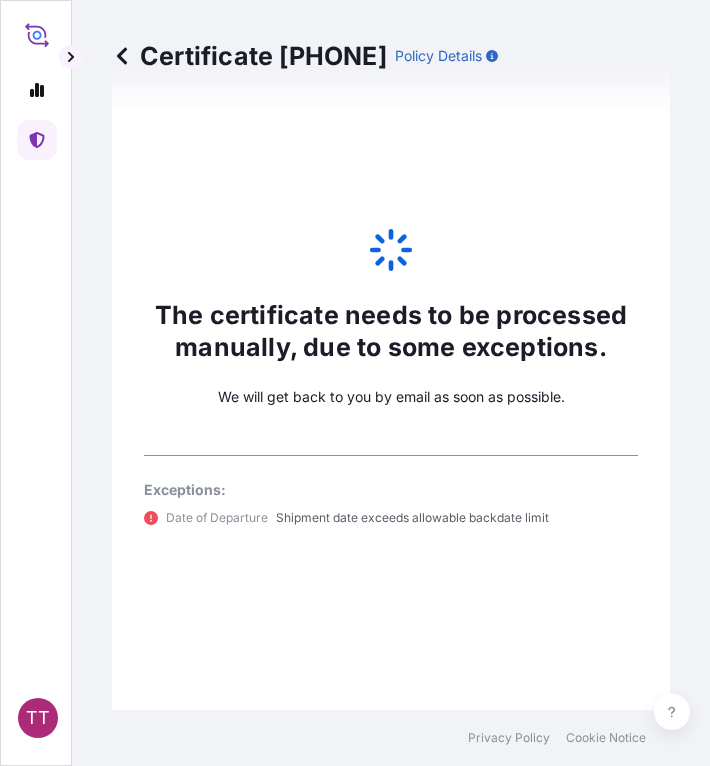 click 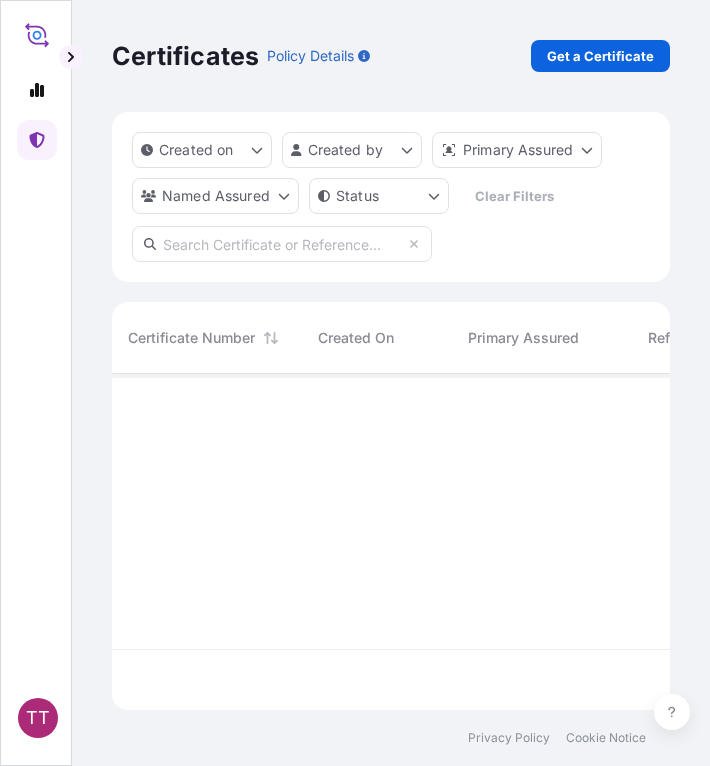 scroll, scrollTop: 16, scrollLeft: 16, axis: both 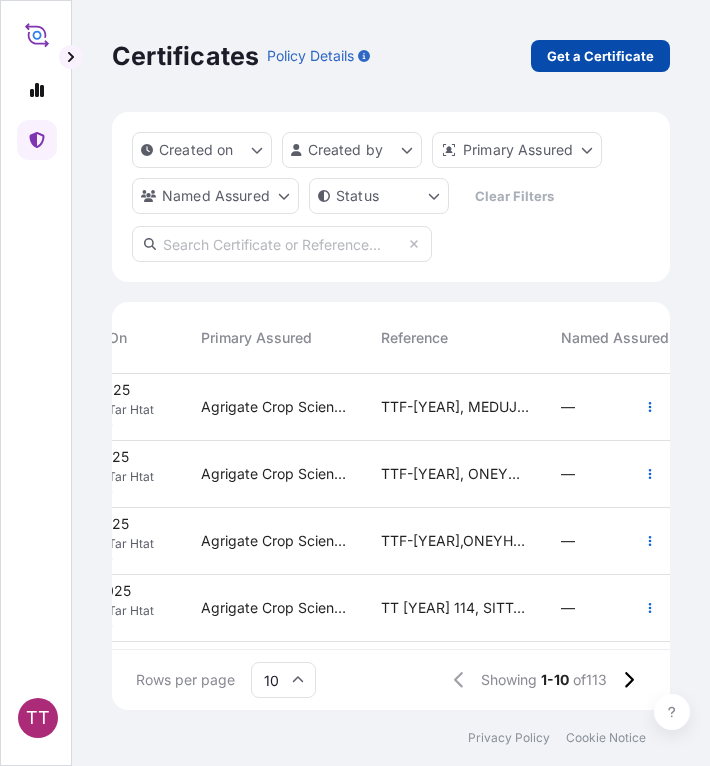 click on "Get a Certificate" at bounding box center (600, 56) 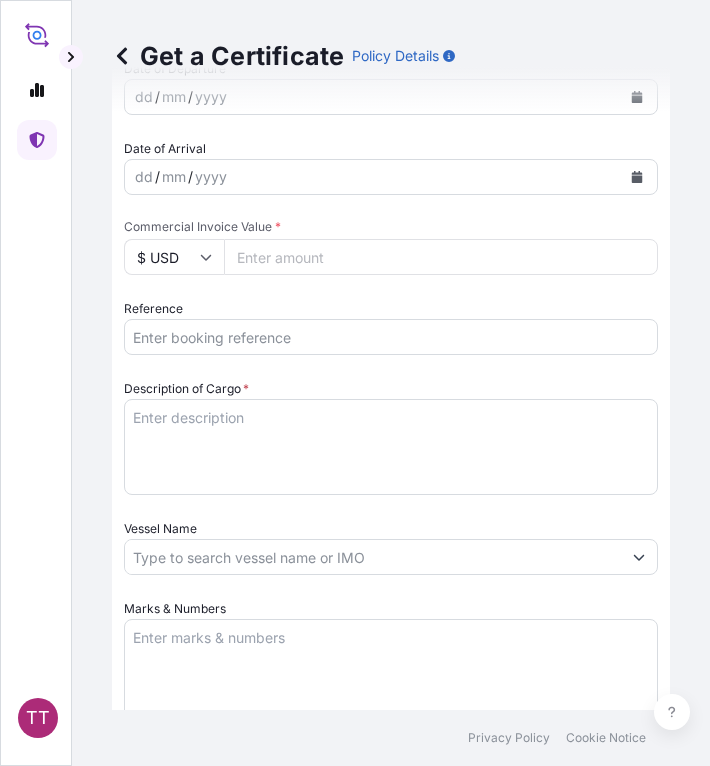 scroll, scrollTop: 747, scrollLeft: 0, axis: vertical 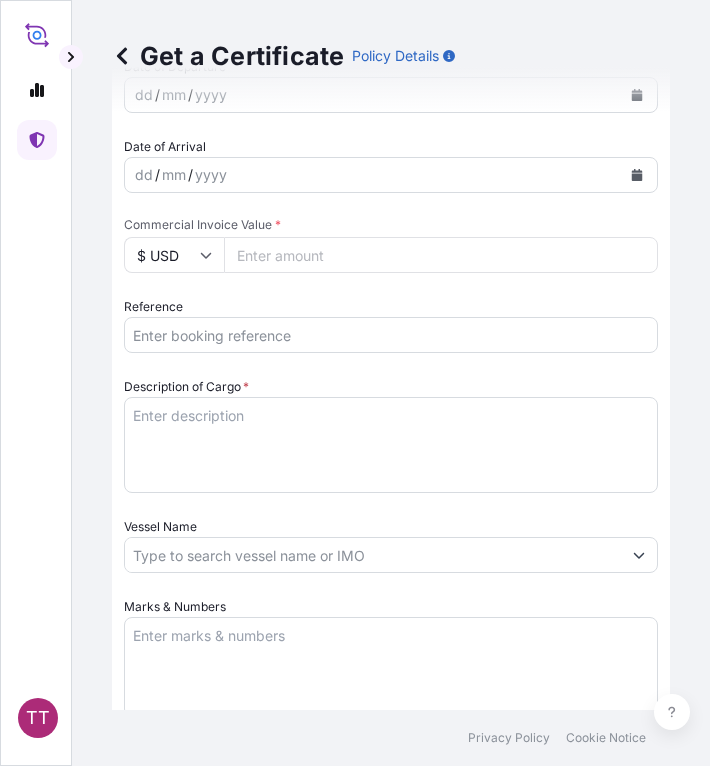 click on "Reference" at bounding box center (391, 335) 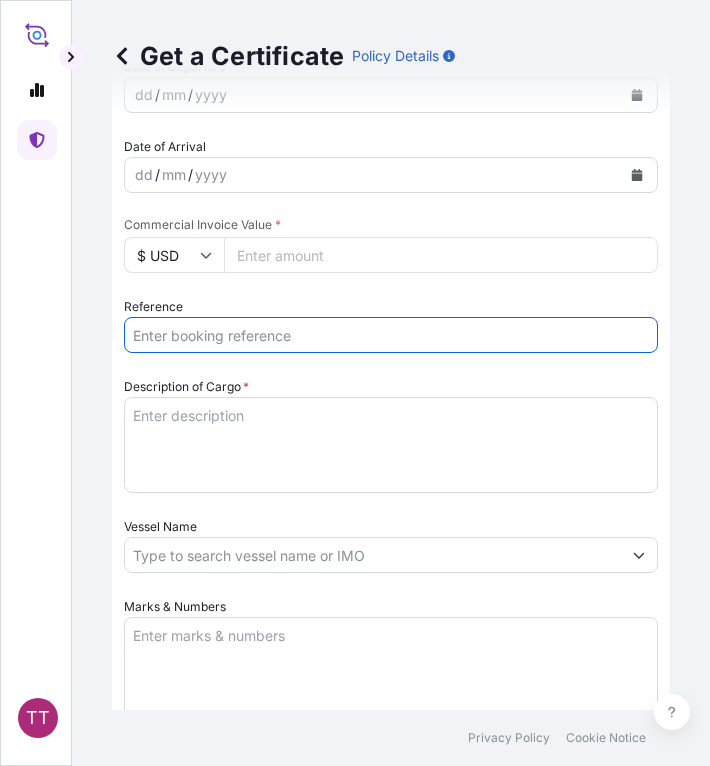 paste on "TTF-[YEAR]" 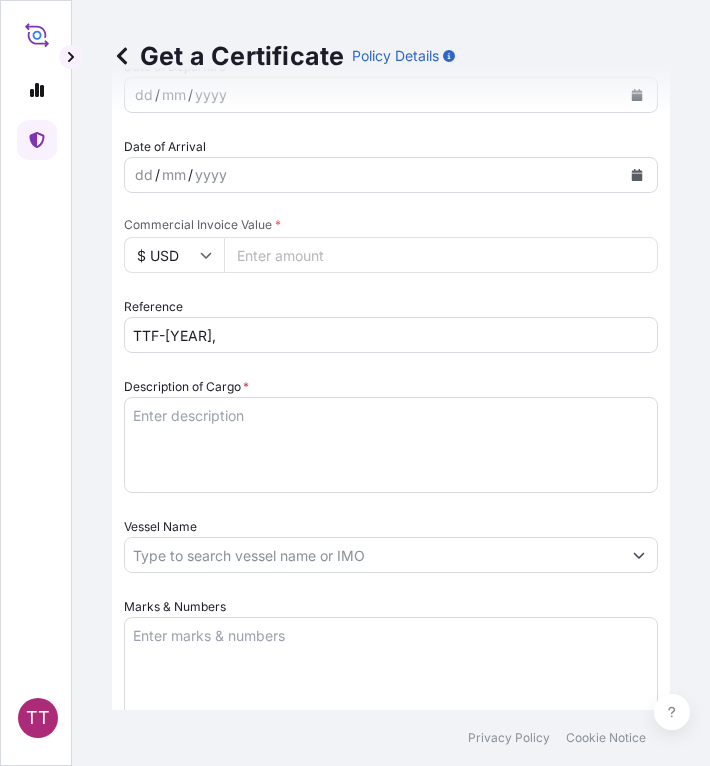 click on "TTF-[YEAR]," at bounding box center (391, 335) 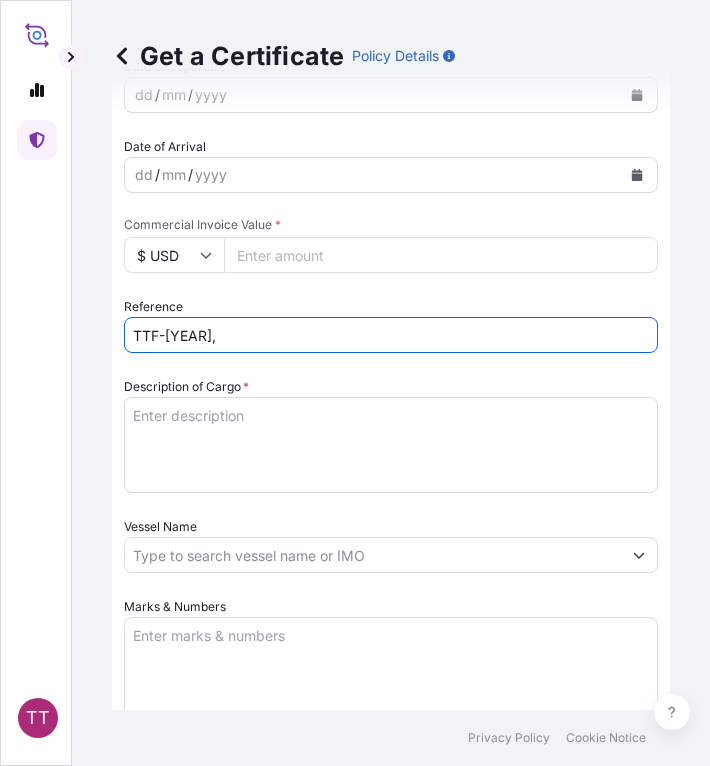 paste on "NGBCB25031035" 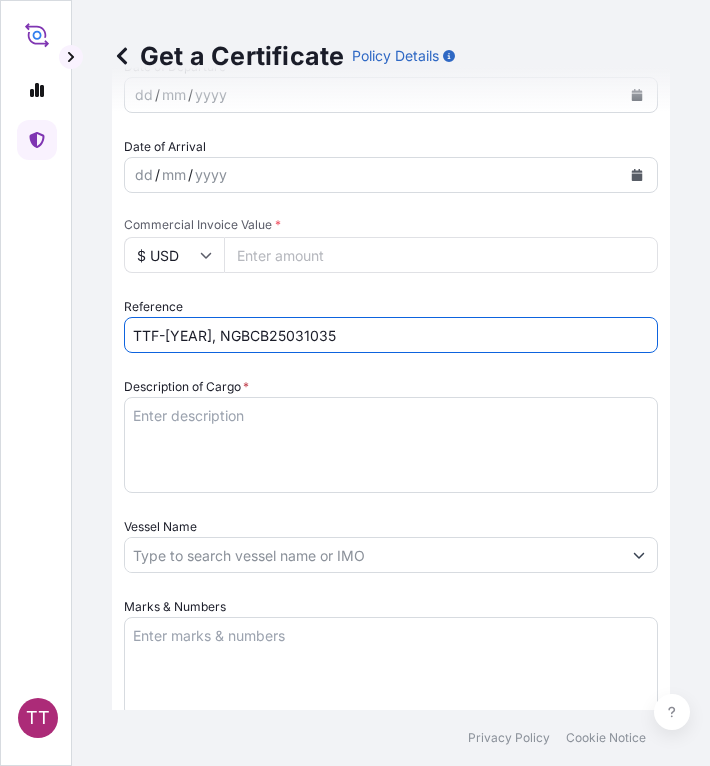 type on "TTF-[YEAR], NGBCB25031035" 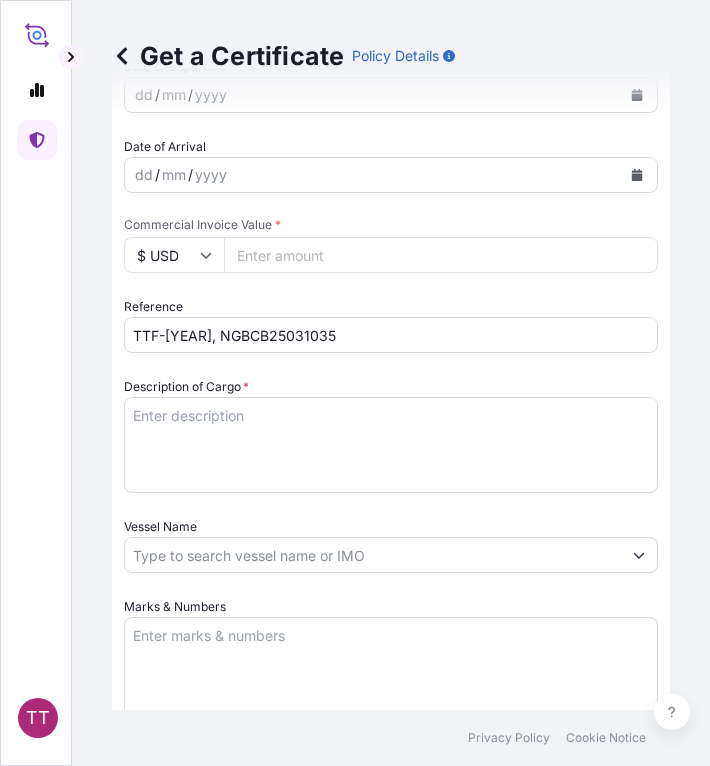 click on "Description of Cargo *" at bounding box center [391, 445] 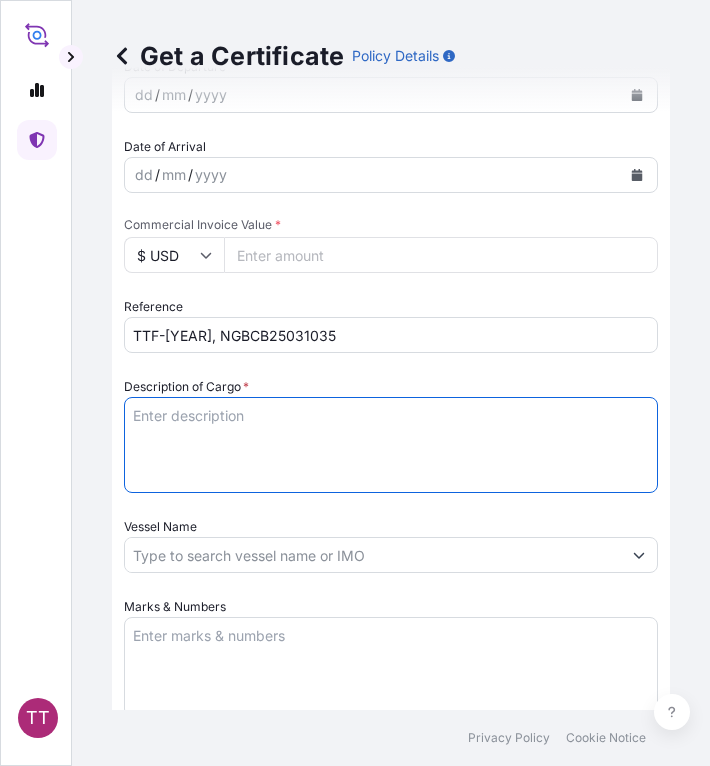 paste on "Fertilizer" 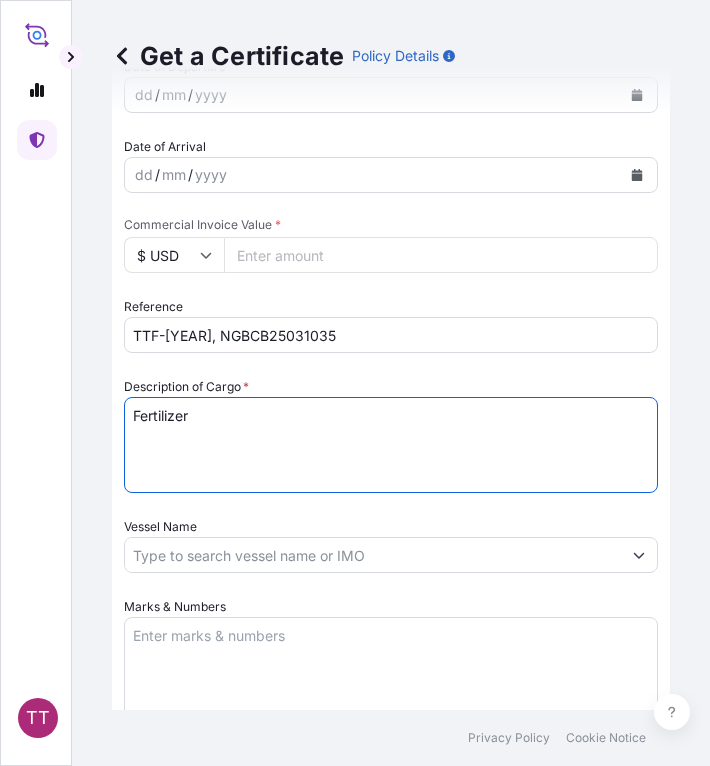 click on "Fertilizer" at bounding box center (391, 445) 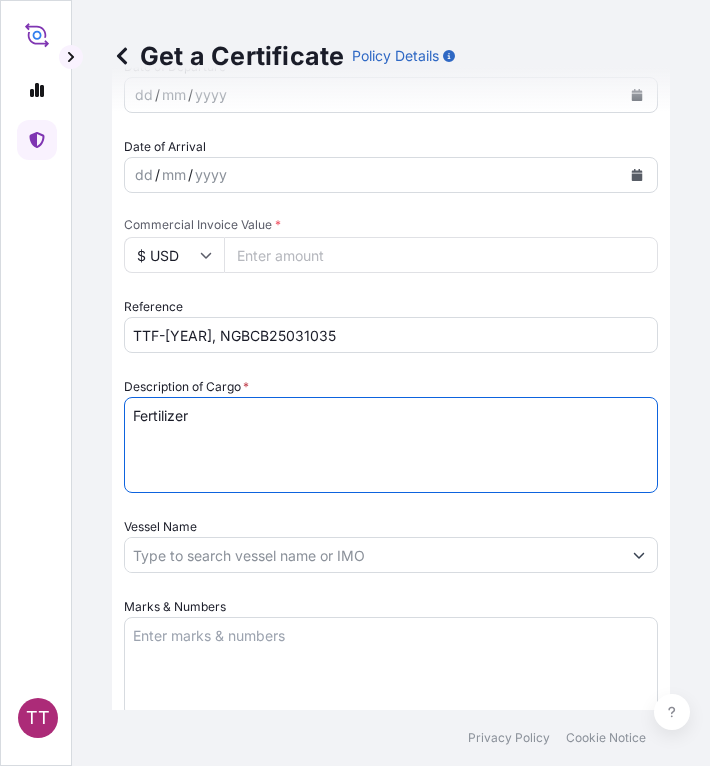paste on "Ammonium Sulphate Fertilizer
N : 20.5 % Min, S : 23.5 % Min
( 1,250 Kg / PP Bag )" 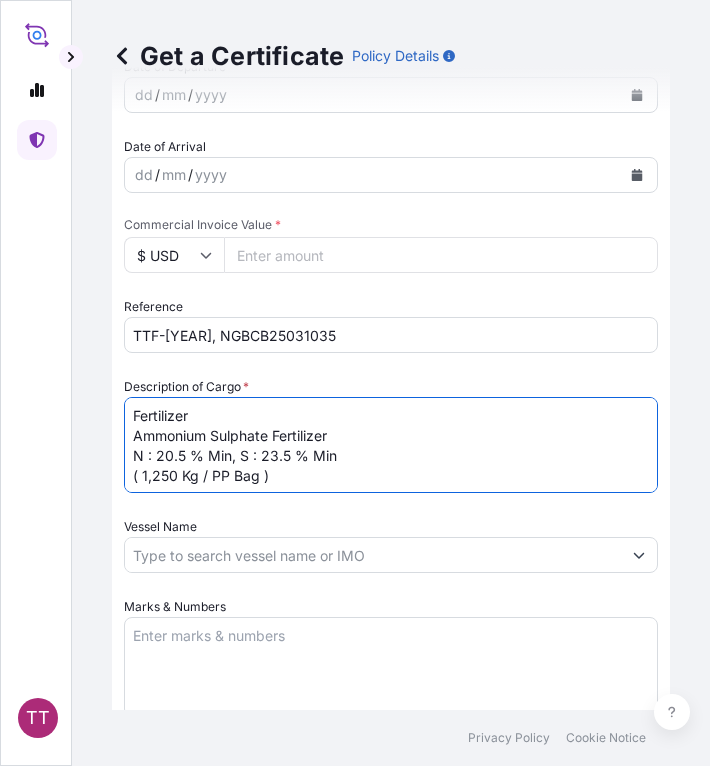 type on "Fertilizer
Ammonium Sulphate Fertilizer
N : 20.5 % Min, S : 23.5 % Min
( 1,250 Kg / PP Bag )" 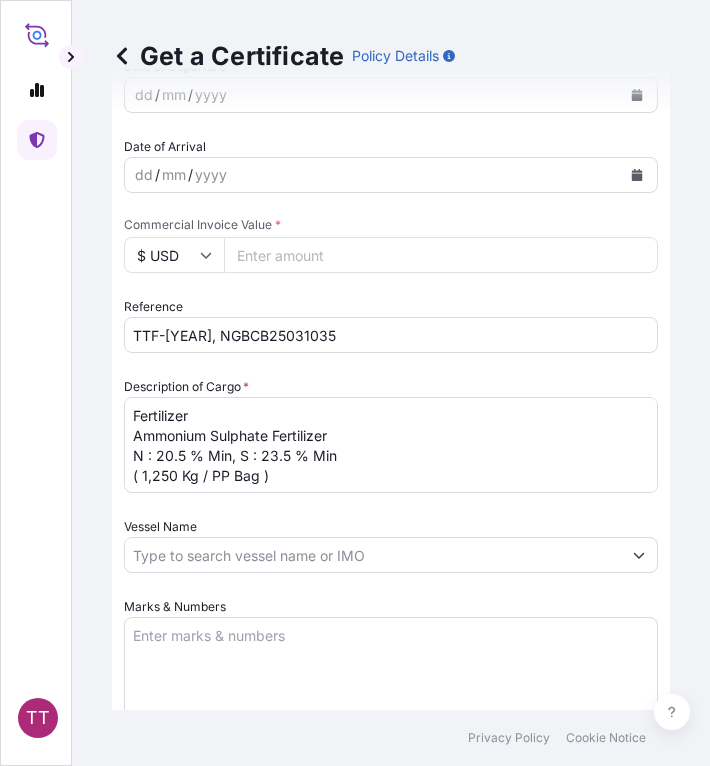 click on "Marks & Numbers" at bounding box center (391, 667) 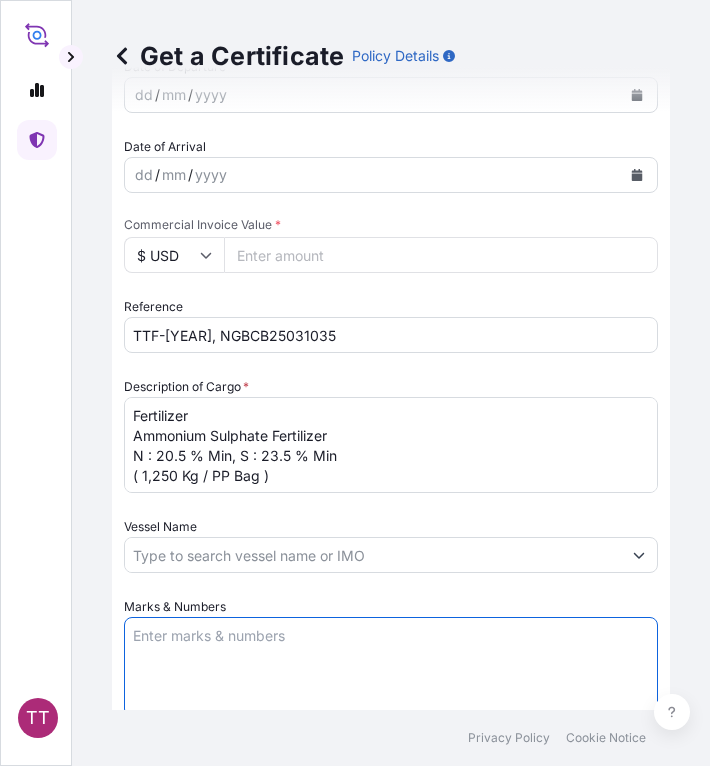 paste on "Myanma Awba Industries Co.,Ltd
No(469/A),Seik Kan Thar Street ,
Shwe Lin Ban Industry Zone, Hlaing Thar Yar Township," 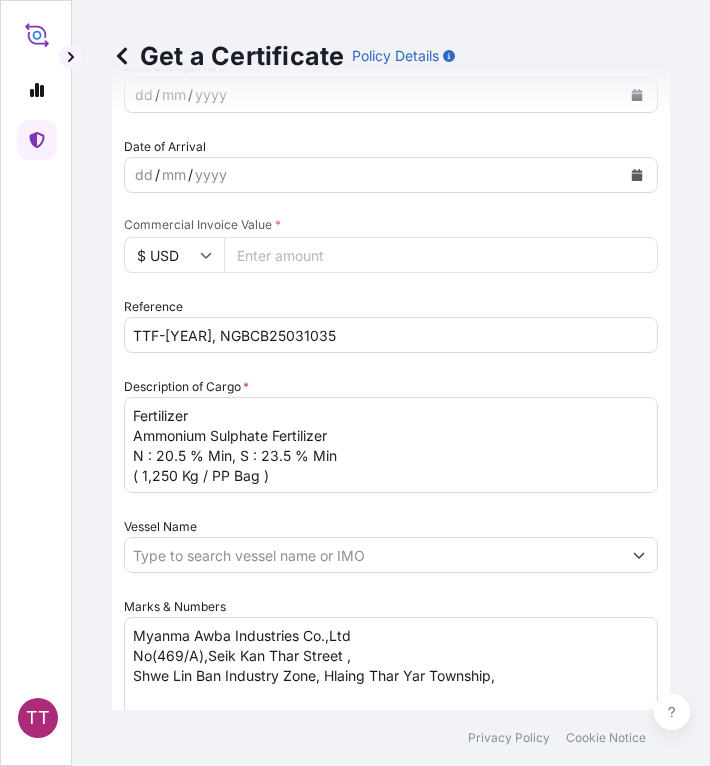 click on "Myanma Awba Industries Co.,Ltd
No(469/A),Seik Kan Thar Street ,
Shwe Lin Ban Industry Zone, Hlaing Thar Yar Township," at bounding box center (391, 667) 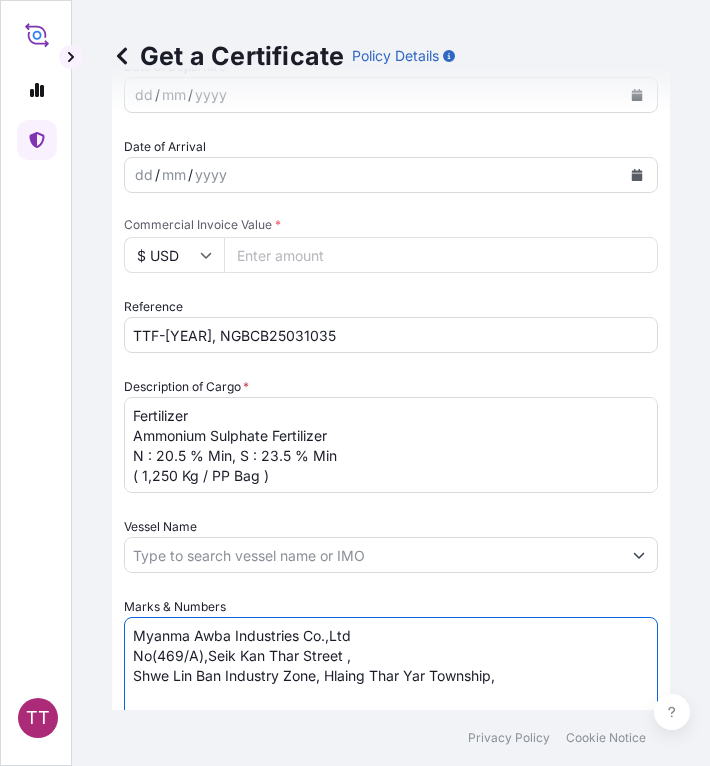 paste on "Yangon Region, [COUNTRY]." 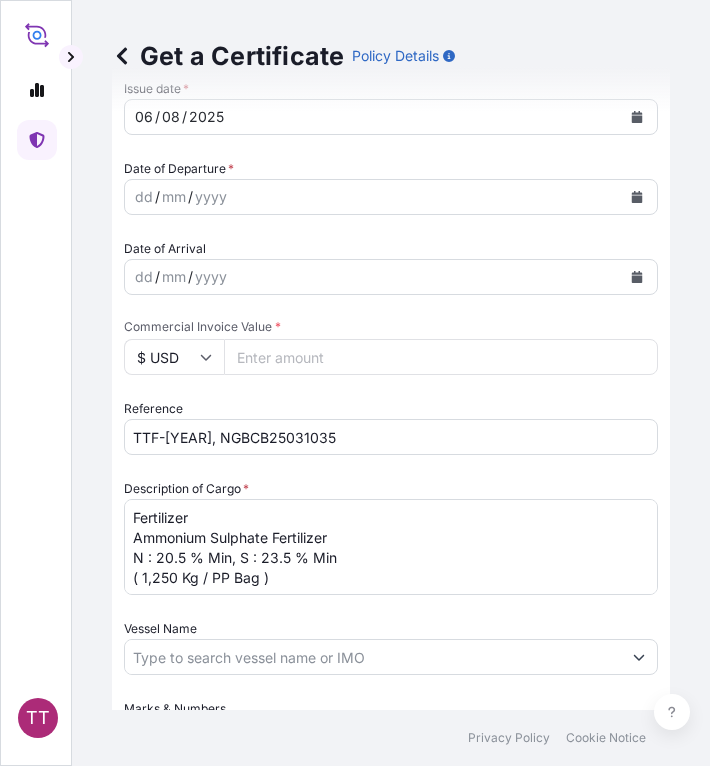 scroll, scrollTop: 640, scrollLeft: 0, axis: vertical 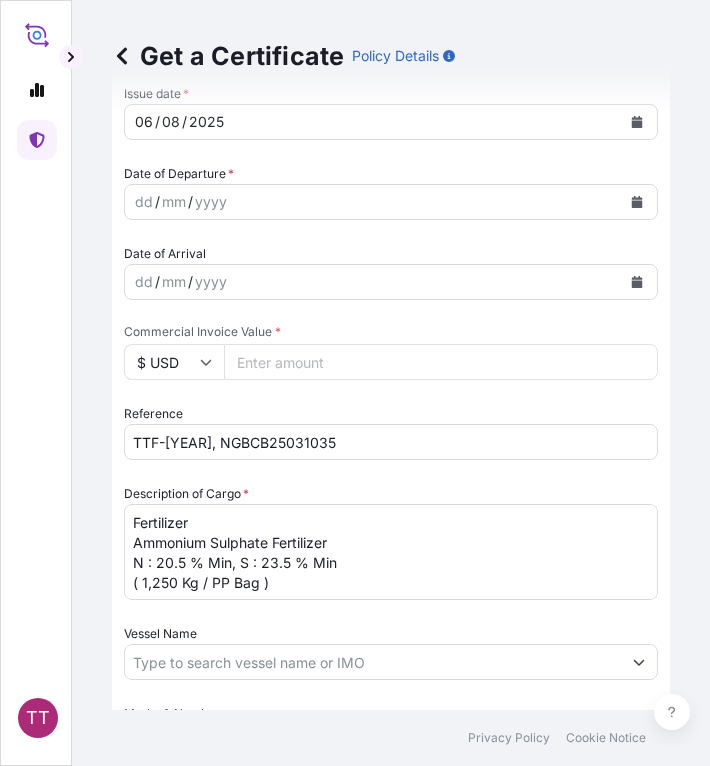 type on "Myanma Awba Industries Co.,Ltd
No(469/A),Seik Kan Thar Street ,
Shwe Lin Ban Industry Zone, Hlaing Thar Yar Township,
Yangon Region, [COUNTRY]." 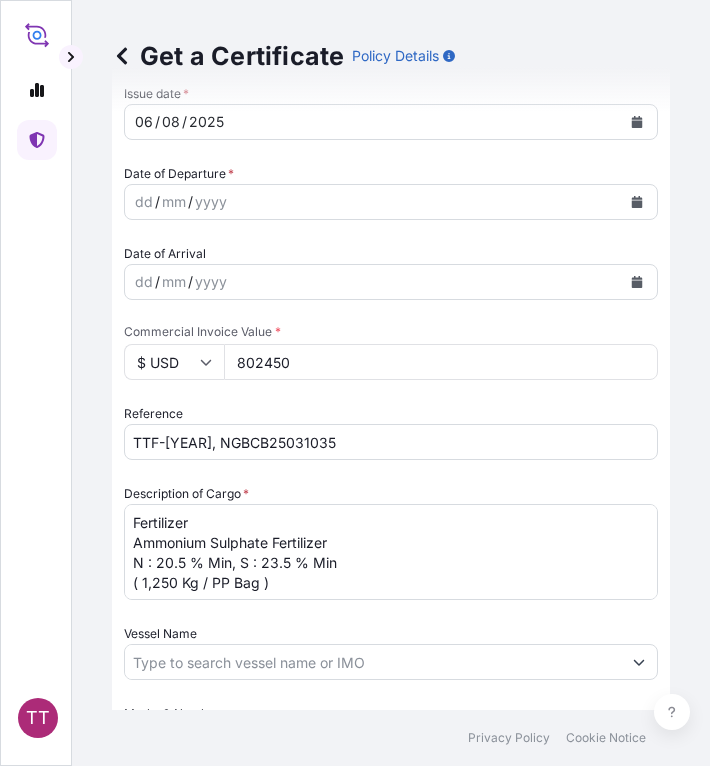type on "802450" 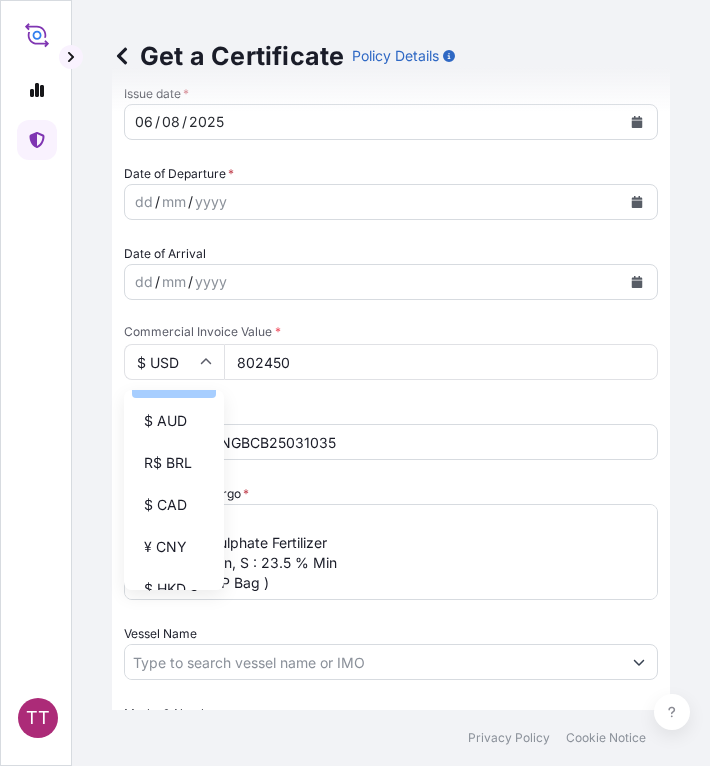 scroll, scrollTop: 168, scrollLeft: 0, axis: vertical 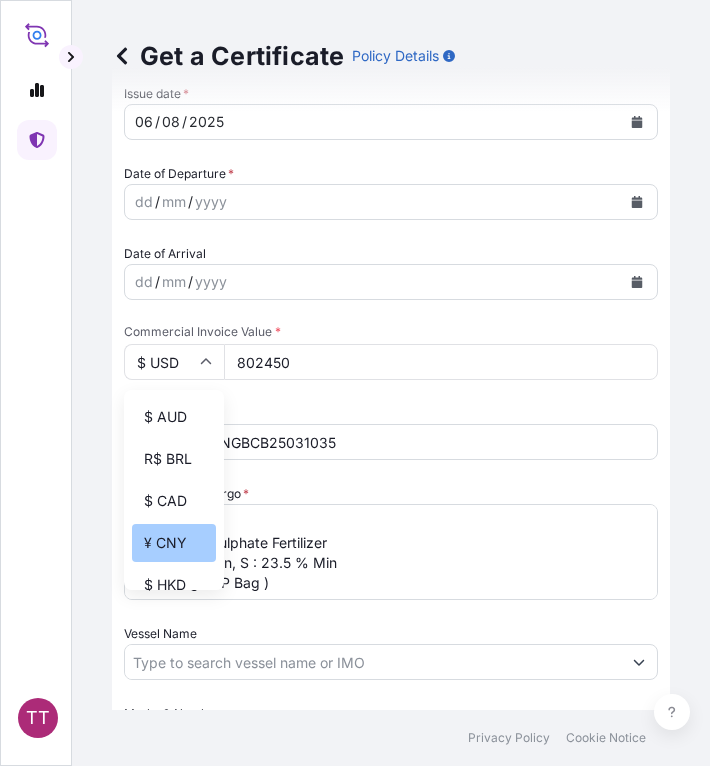 click on "¥ CNY" at bounding box center [174, 543] 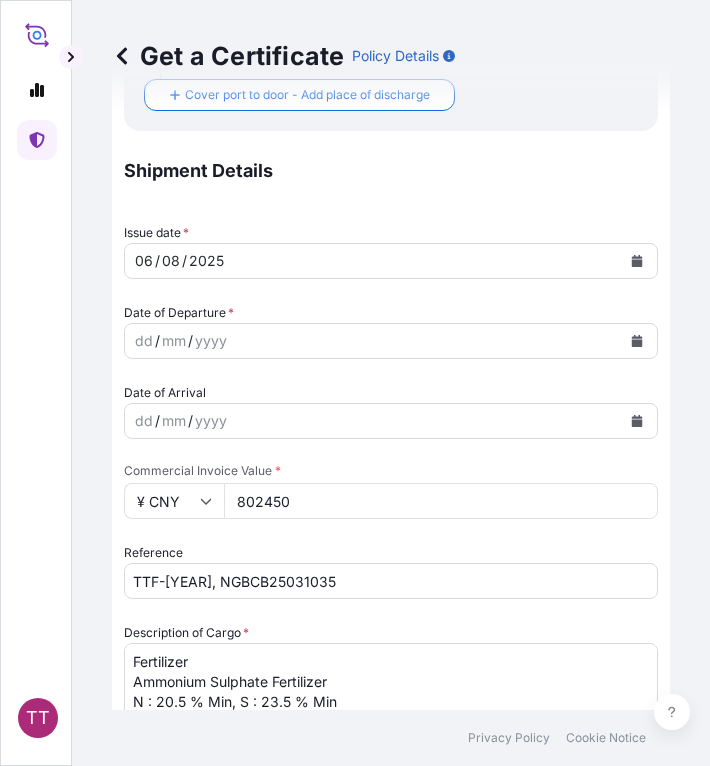 scroll, scrollTop: 502, scrollLeft: 0, axis: vertical 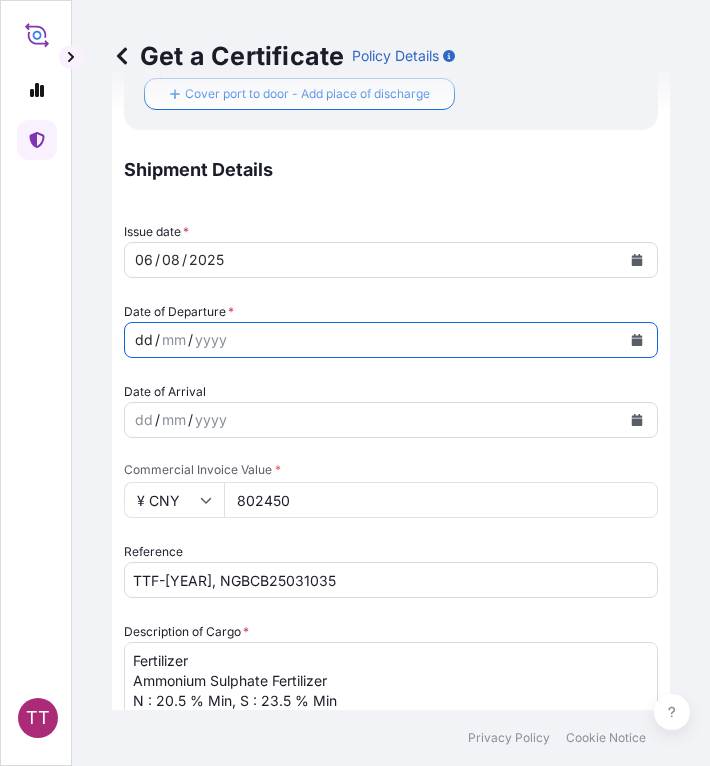 click on "dd / mm / yyyy" at bounding box center [373, 340] 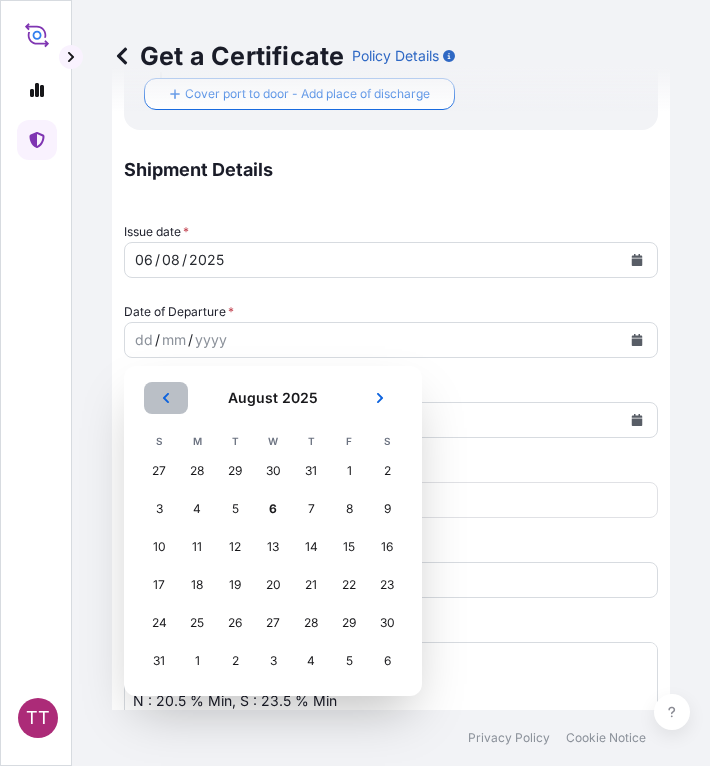 click 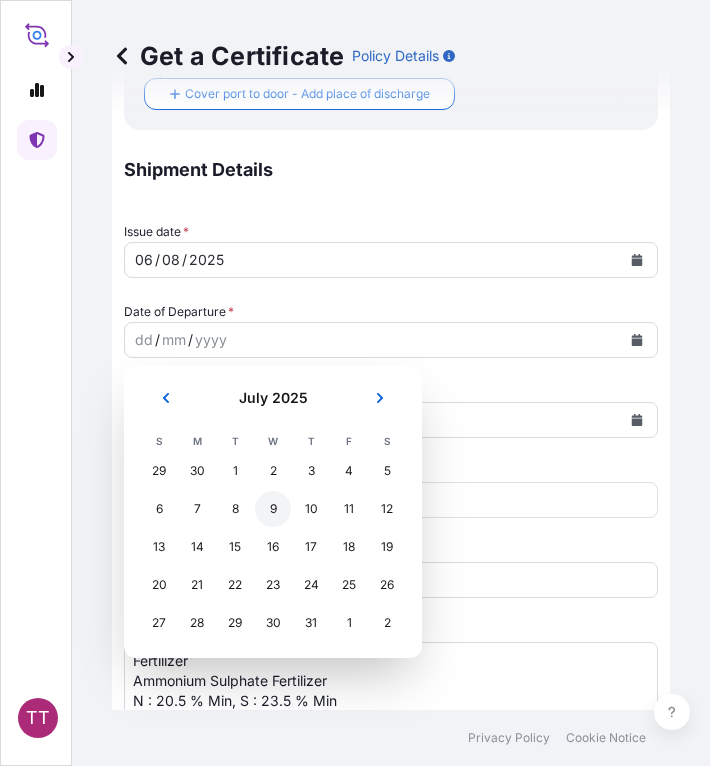 click on "9" at bounding box center (273, 509) 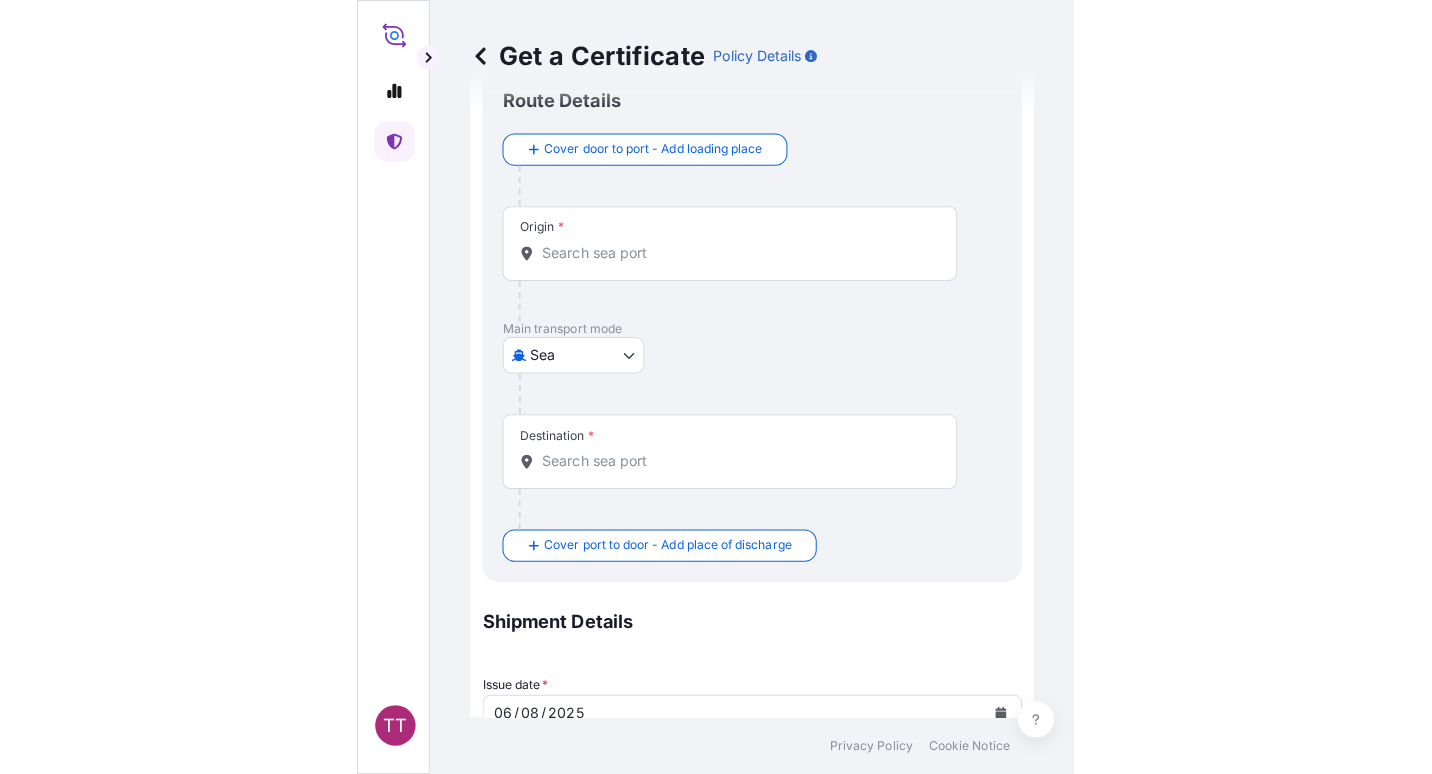 scroll, scrollTop: 37, scrollLeft: 0, axis: vertical 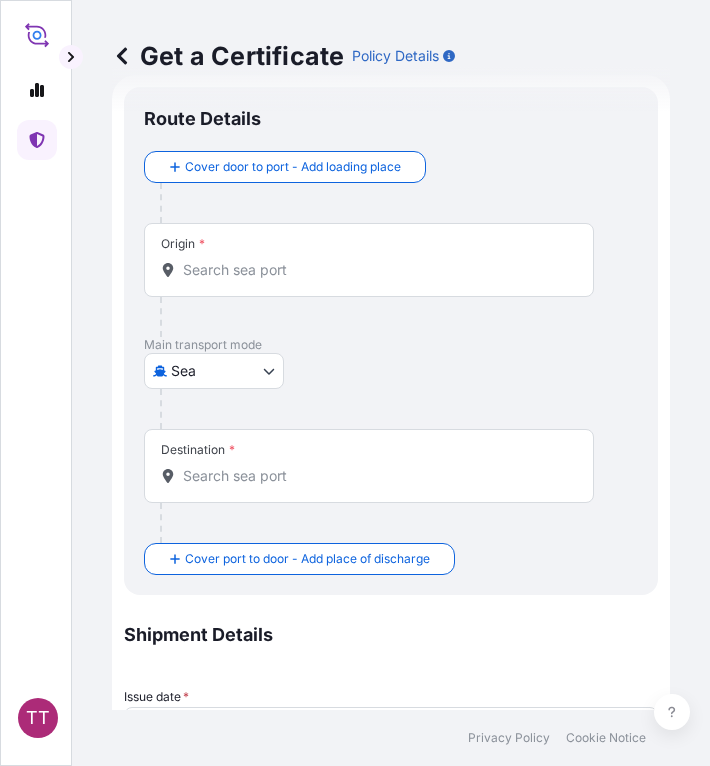 click on "Origin *" at bounding box center (376, 270) 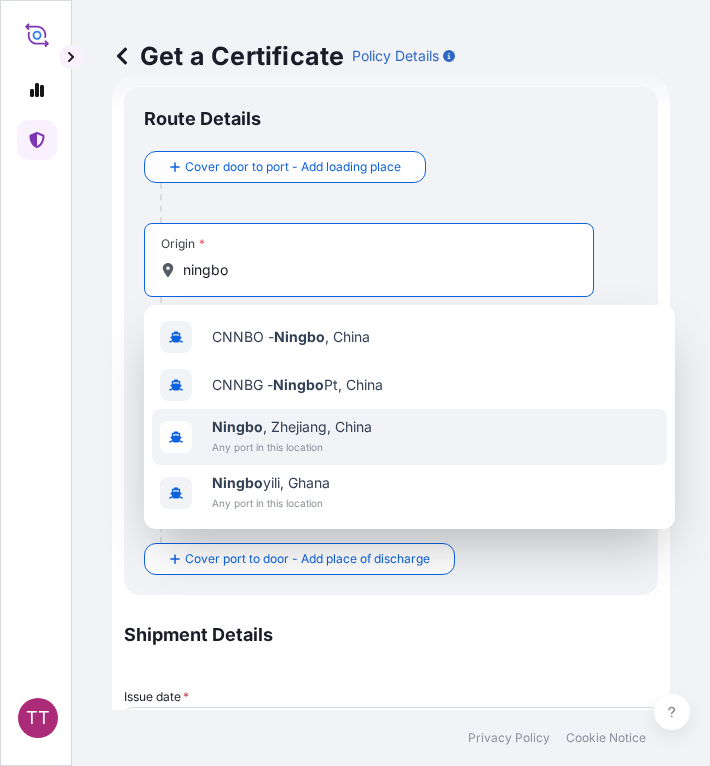 click on "Ningbo , Zhejiang, China" at bounding box center (292, 427) 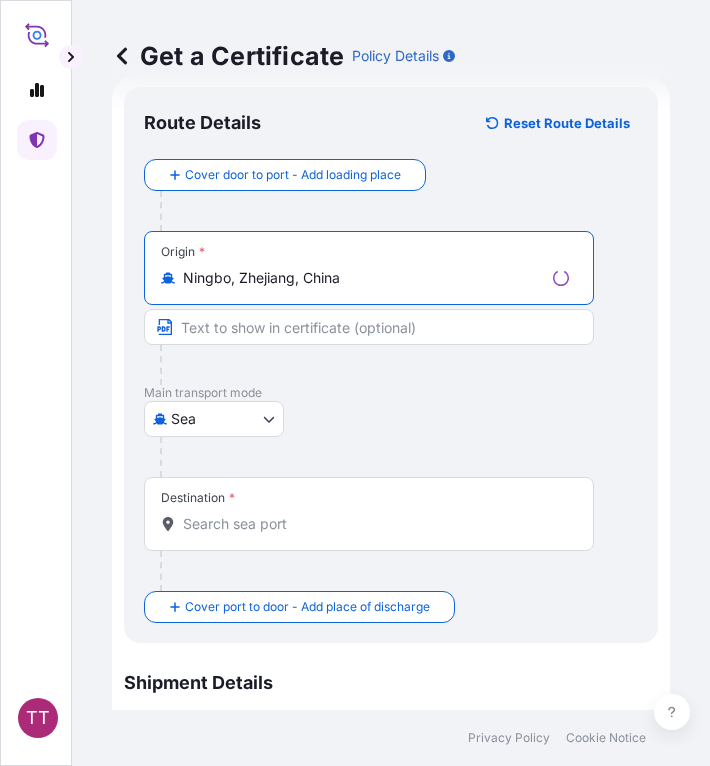 type on "Ningbo, Zhejiang, China" 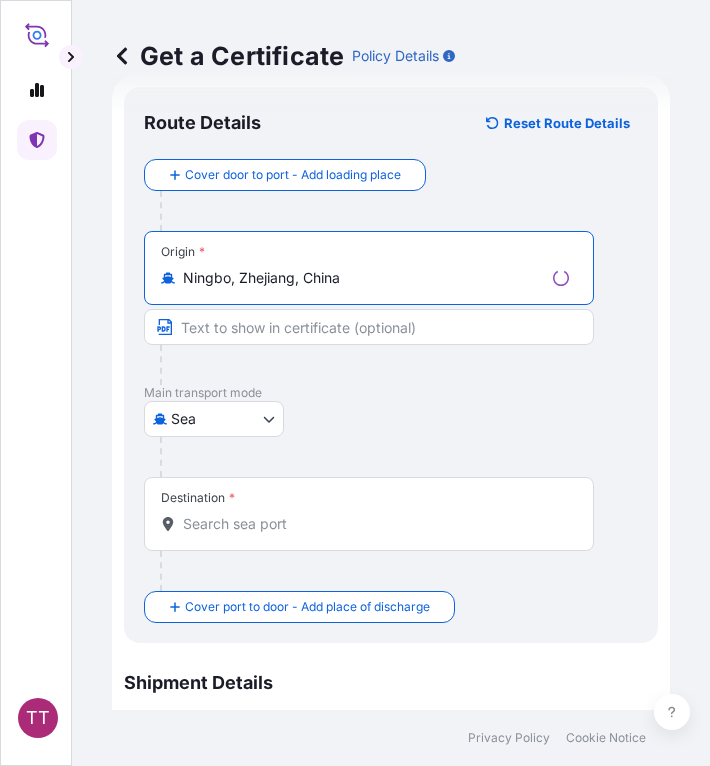 click on "Destination *" at bounding box center [376, 524] 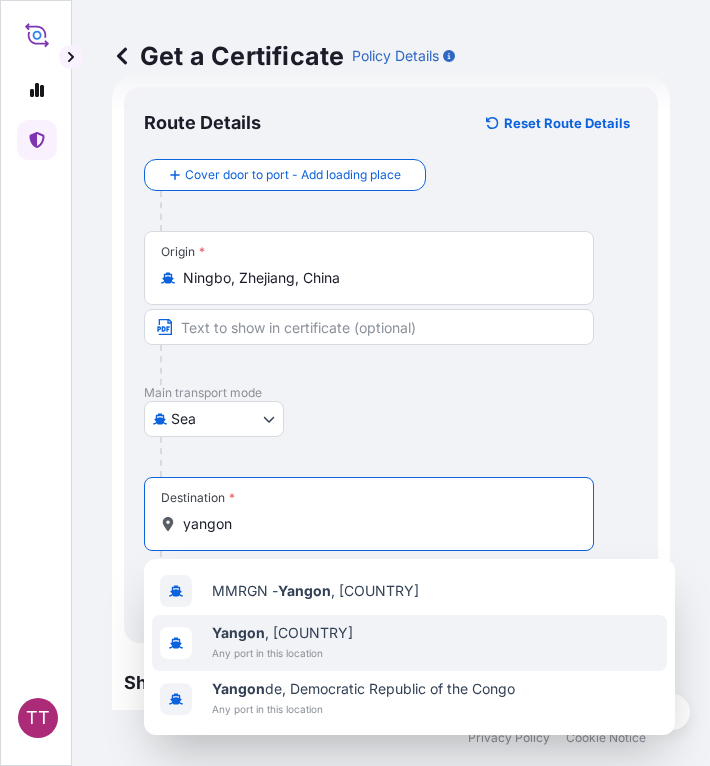 click on "Yangon , [COUNTRY]" at bounding box center [282, 633] 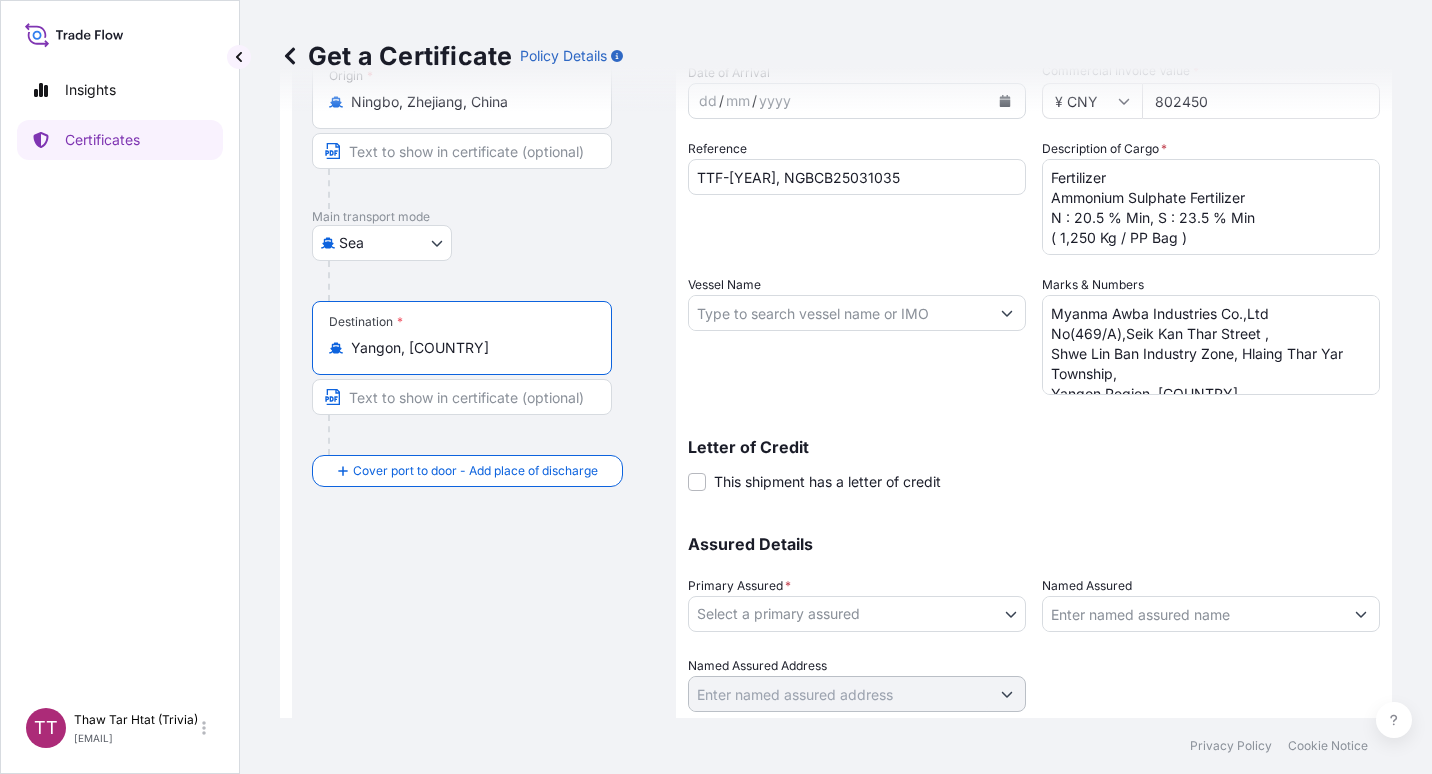 scroll, scrollTop: 212, scrollLeft: 0, axis: vertical 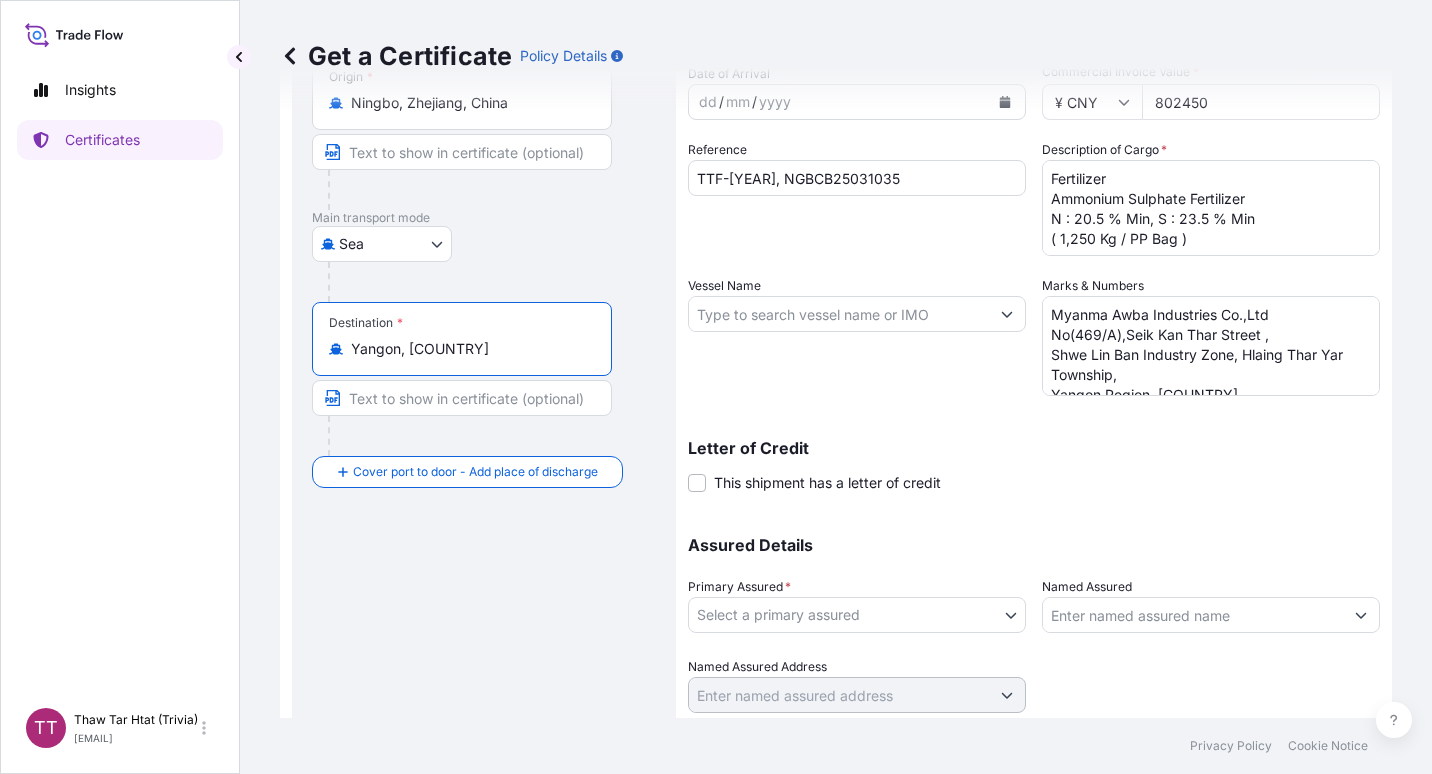 type on "Yangon, [COUNTRY]" 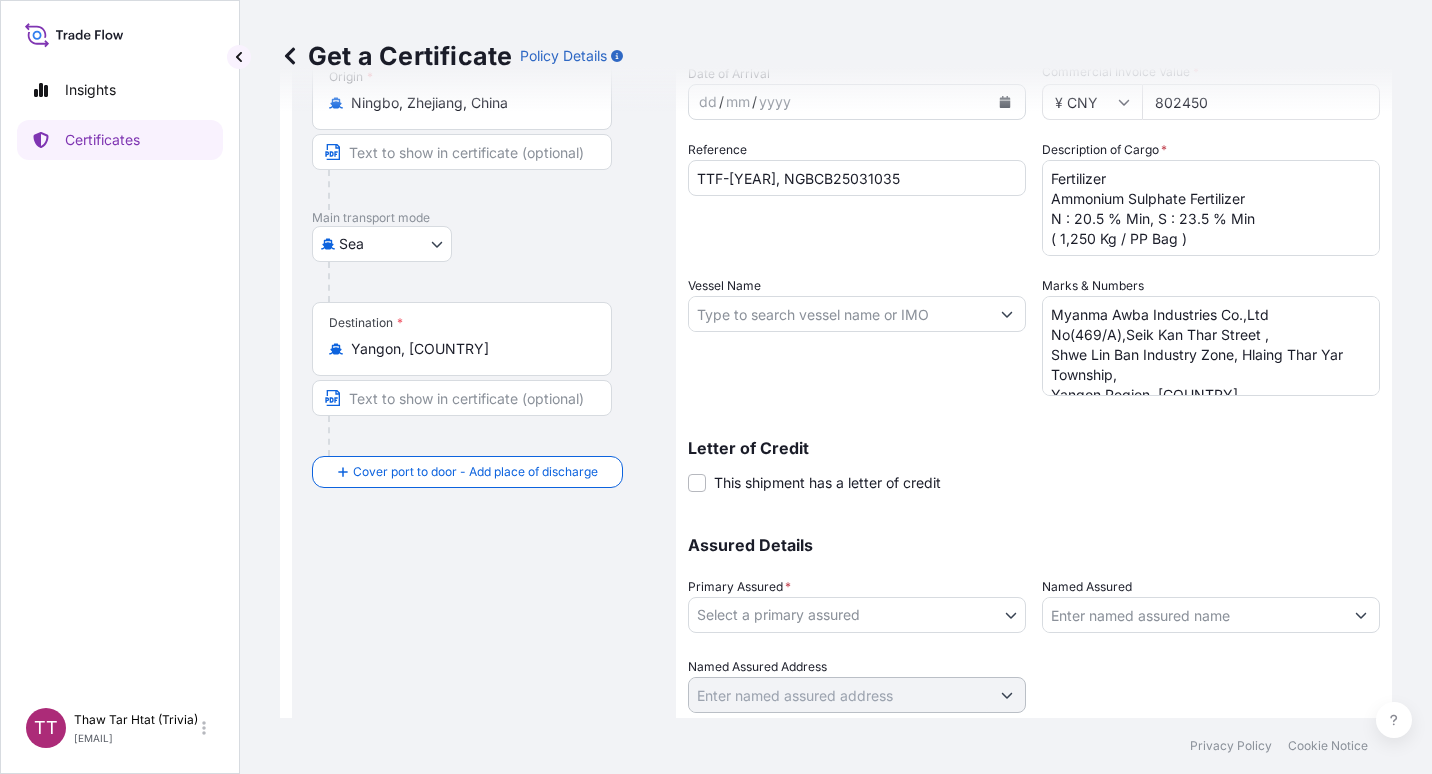click on "Primary Assured * Select a primary assured" at bounding box center [857, 605] 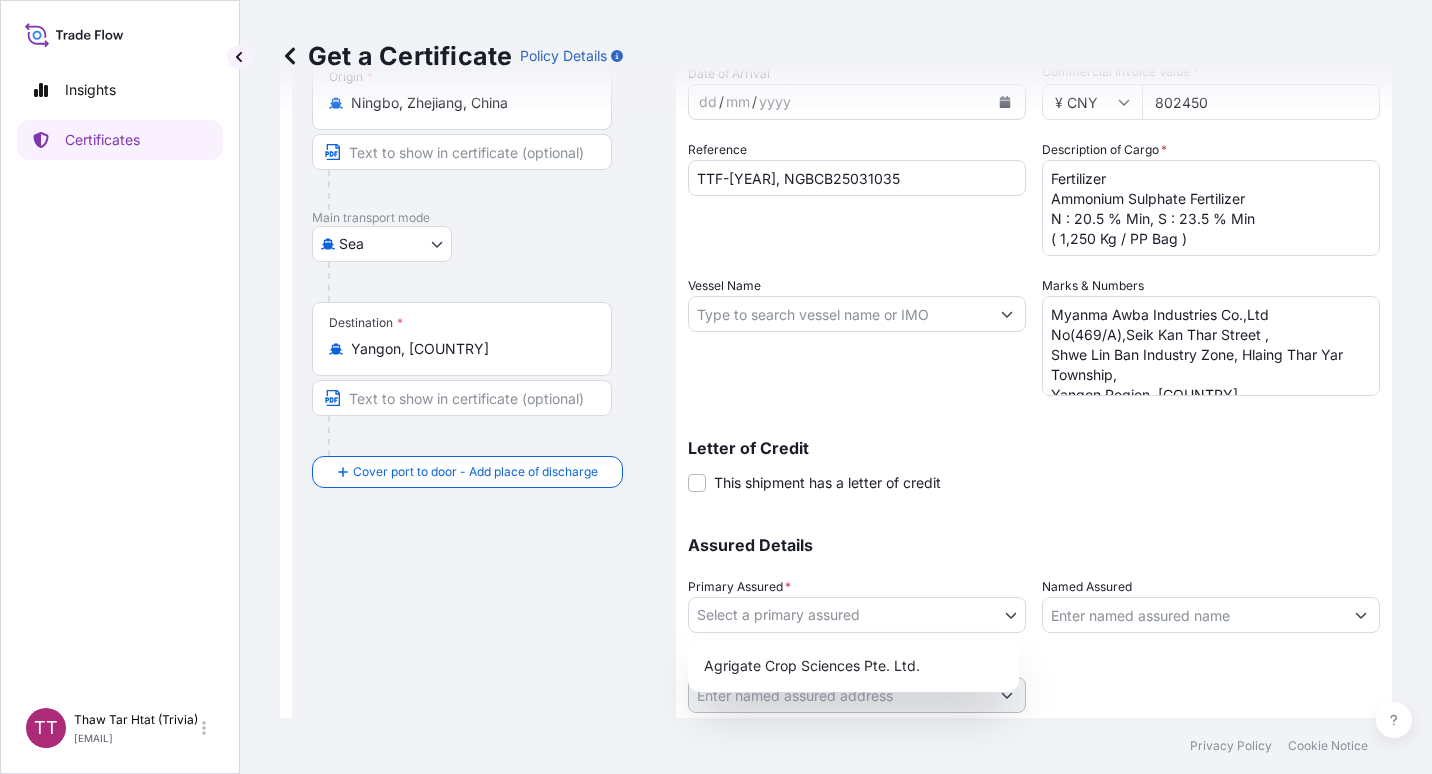 click on "3 options available.
Insights Certificates TT Thaw Tar   Htat (Trivia) [EMAIL] Get a Certificate Policy Details Route Details Reset Route Details   Cover door to port - Add loading place Place of loading Road / Inland Road / Inland Origin * Ningbo, [STATE], China Main transport mode Sea Air Sea Road Destination * Yangon, [COUNTRY] Cover port to door - Add place of discharge Road / Inland Road / Inland Place of Discharge Shipment Details Issue date * 06 / 08 / [YEAR] Date of Departure * 09 / 07 / [YEAR] Date of Arrival dd / mm / [YEAR] Commodity Any Packing Category Commercial Invoice Value    * ¥ CNY 802450 Reference TTF-[YEAR], NGBCB25031035 Description of Cargo * Fertilizer
Ammonium Sulphate Fertilizer
N : 20.5 % Min, S : 23.5 % Min
( 1,250 Kg / PP Bag ) Vessel Name Marks & Numbers Myanma Awba Industries Co.,Ltd
No(469/A),Seik Kan Thar Street ,
Shwe Lin Ban Industry Zone, Hlaing Thar Yar Township,
Yangon Region, [COUNTRY]. Letter of Credit This shipment has a letter of credit * *" at bounding box center [716, 387] 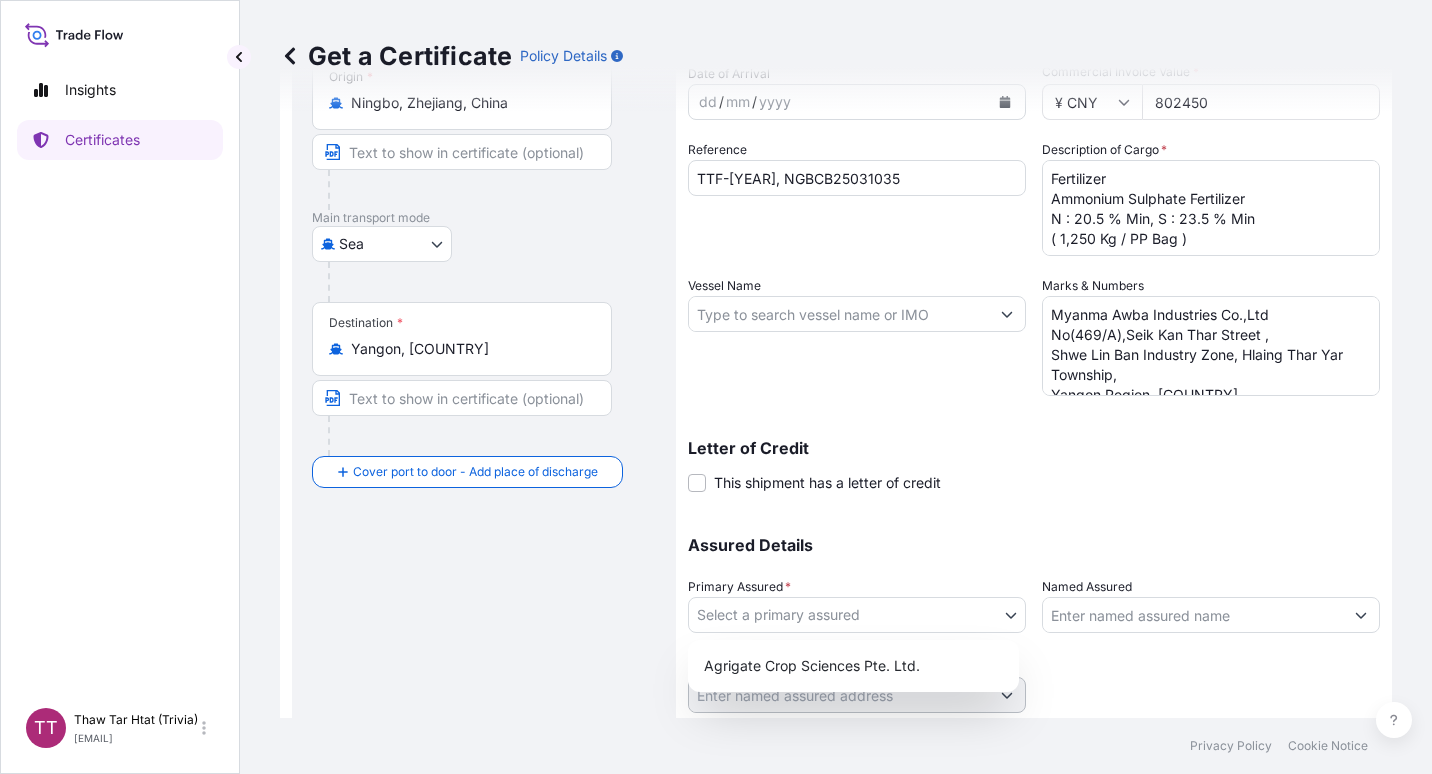 click on "Agrigate Crop Sciences Pte. Ltd." at bounding box center [853, 666] 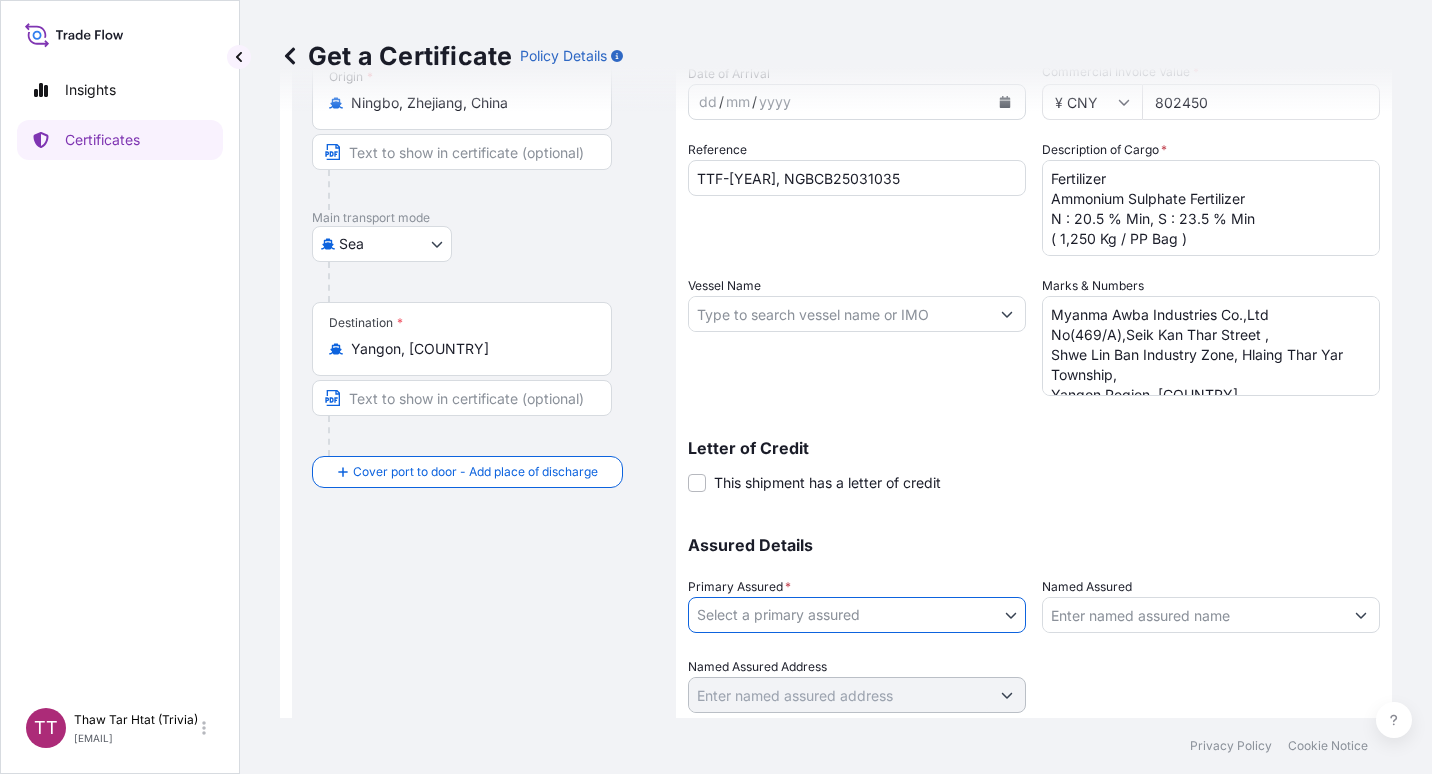 click on "Insights Certificates TT Thaw Tar   Htat (Trivia) [EMAIL] Get a Certificate Policy Details Route Details Reset Route Details   Cover door to port - Add loading place Place of loading Road / Inland Road / Inland Origin * Ningbo, Zhejiang, China Main transport mode Sea Air Sea Road Destination * Yangon, Myanmar (Burma) Cover port to door - Add place of discharge Road / Inland Road / Inland Place of Discharge Shipment Details Issue date * 06 / 08 / [YEAR] Date of Departure * 09 / 07 / [YEAR] Date of Arrival dd / mm / [YEAR] Commodity Any Packing Category Commercial Invoice Value    * ¥ CNY 802450 Reference TTF-[YEAR], NGBCB25031035 Description of Cargo * Fertilizer
Ammonium Sulphate Fertilizer
N : 20.5 % Min, S : 23.5 % Min
( 1,250 Kg / PP Bag ) Vessel Name Marks & Numbers Myanma Awba Industries Co.,Ltd
No(469/A),Seik Kan Thar Street ,
Shwe Lin Ban Industry Zone, Hlaing Thar Yar Township,
Yangon Region, Myanmar. Letter of Credit This shipment has a letter of credit Letter of credit * *
0" at bounding box center [716, 387] 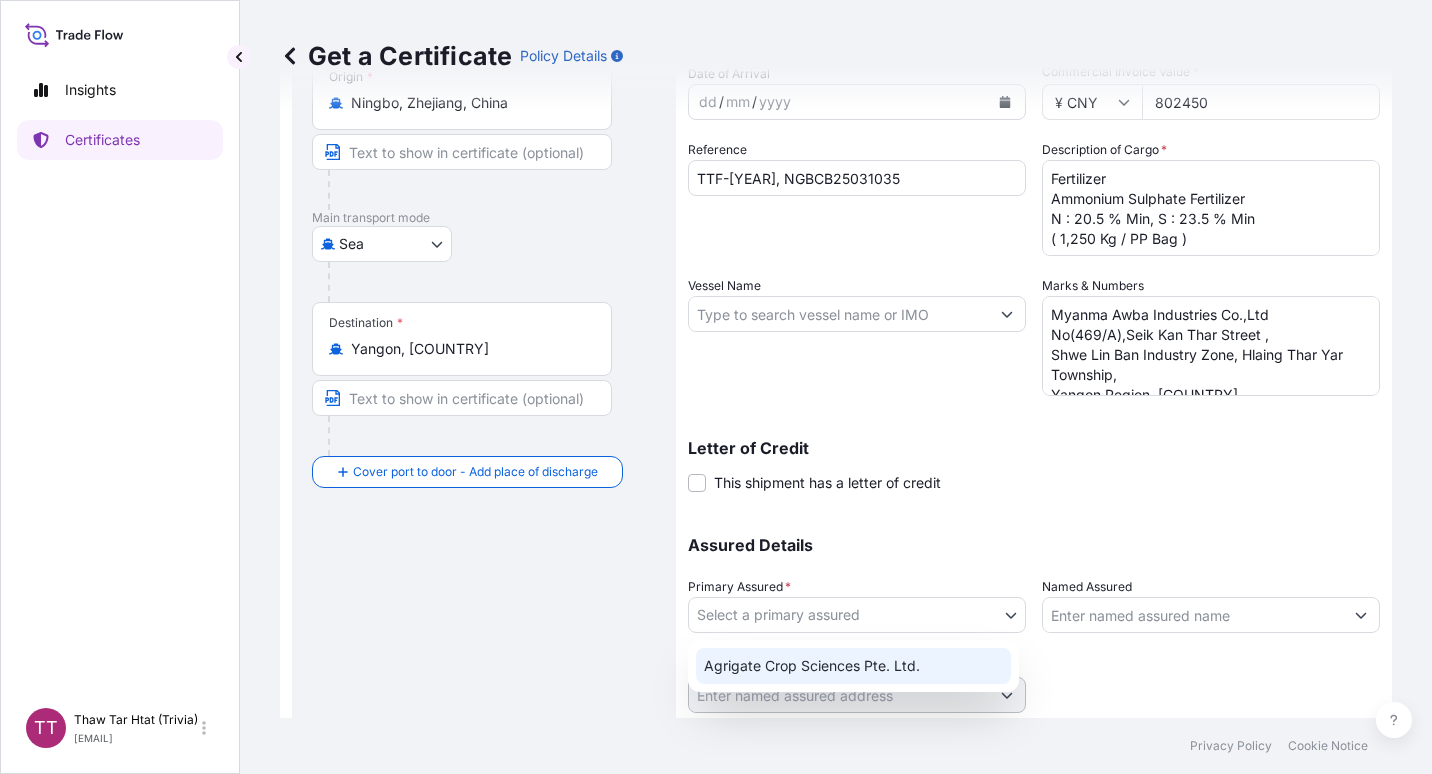 click on "Agrigate Crop Sciences Pte. Ltd." at bounding box center [853, 666] 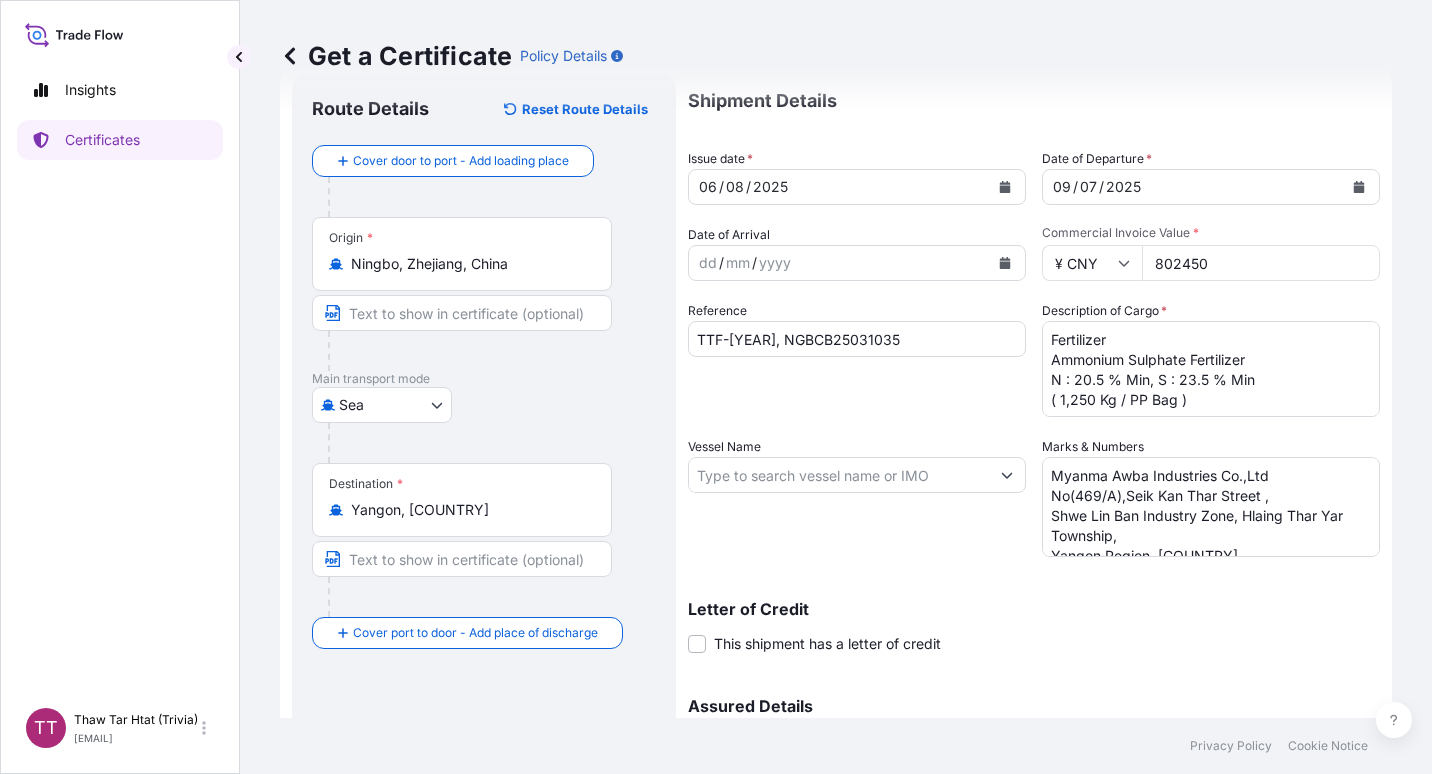 scroll, scrollTop: 0, scrollLeft: 0, axis: both 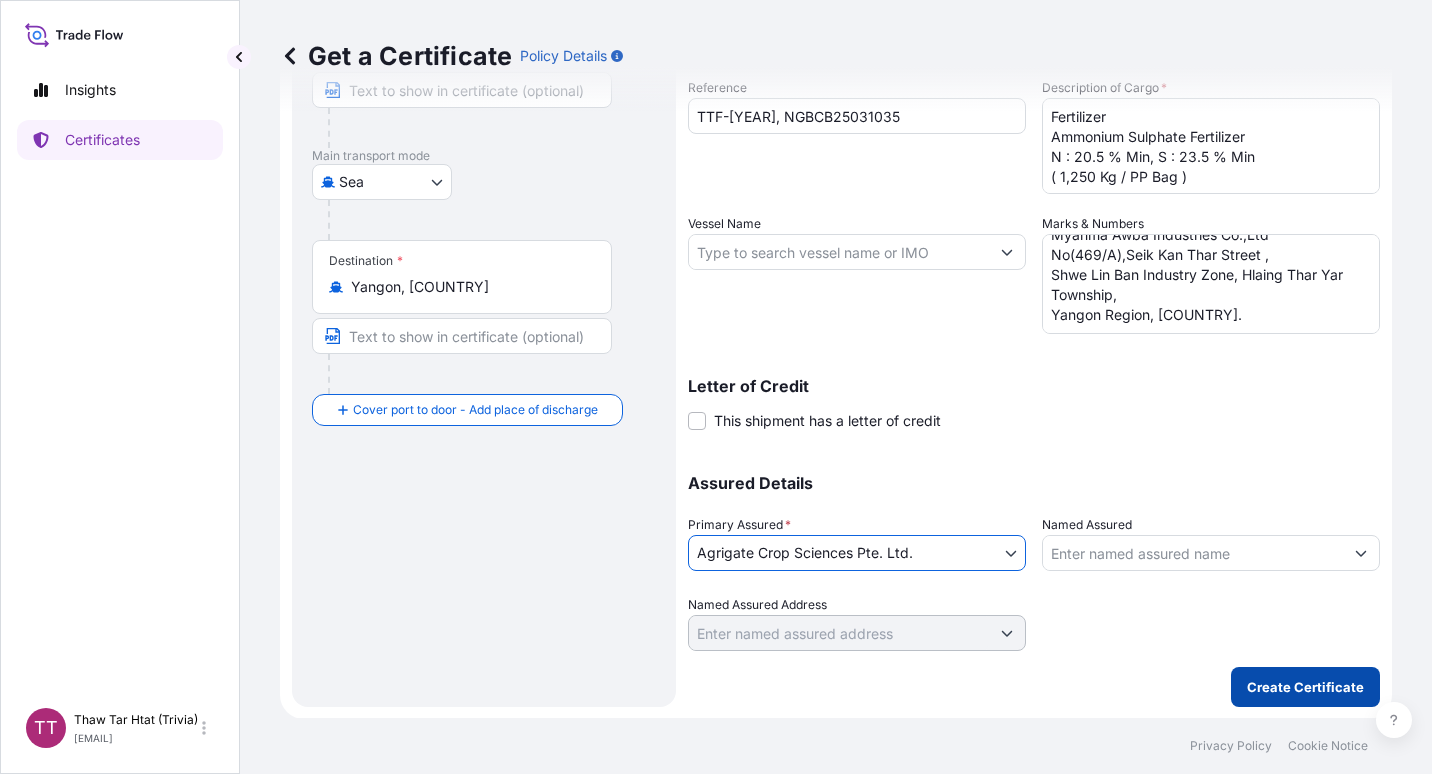 click on "Create Certificate" at bounding box center (1305, 687) 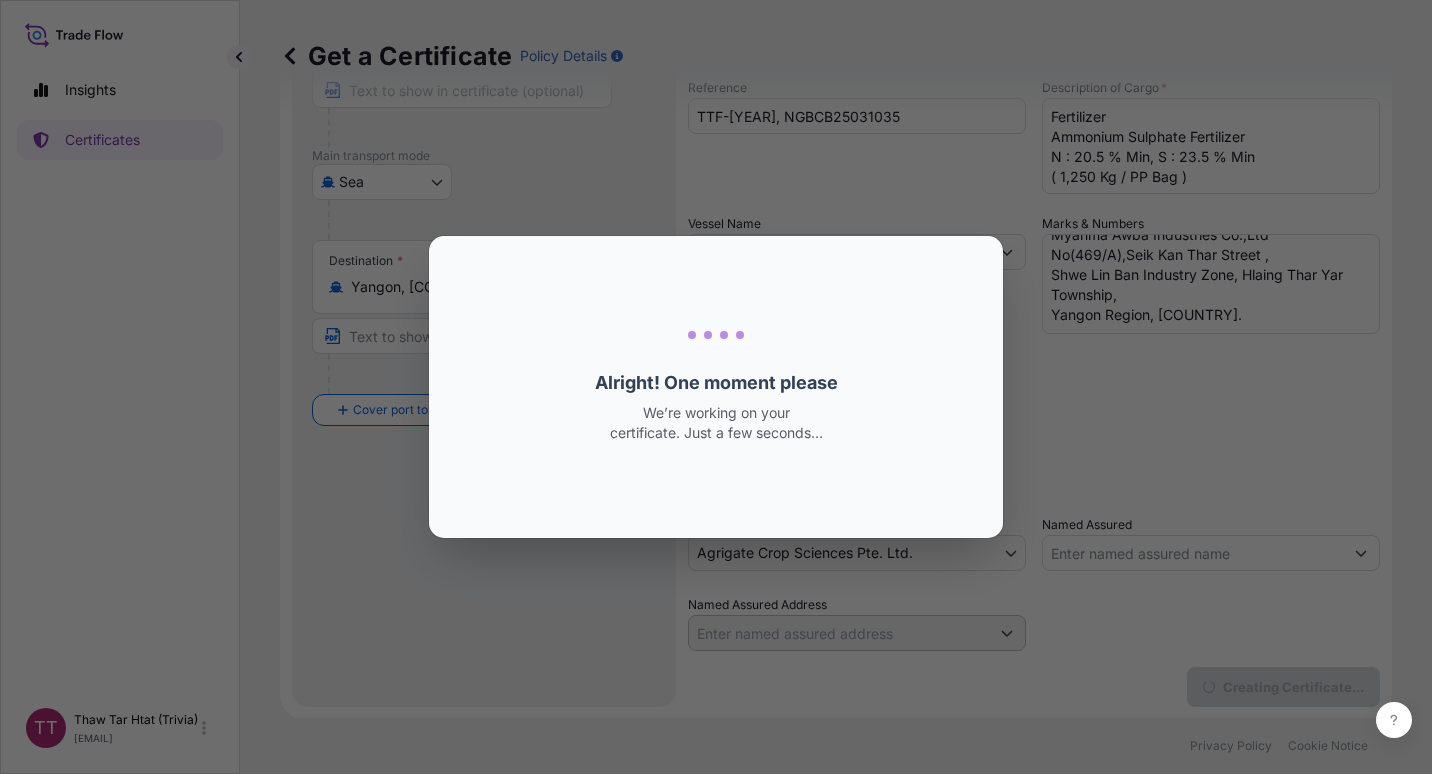 scroll, scrollTop: 0, scrollLeft: 0, axis: both 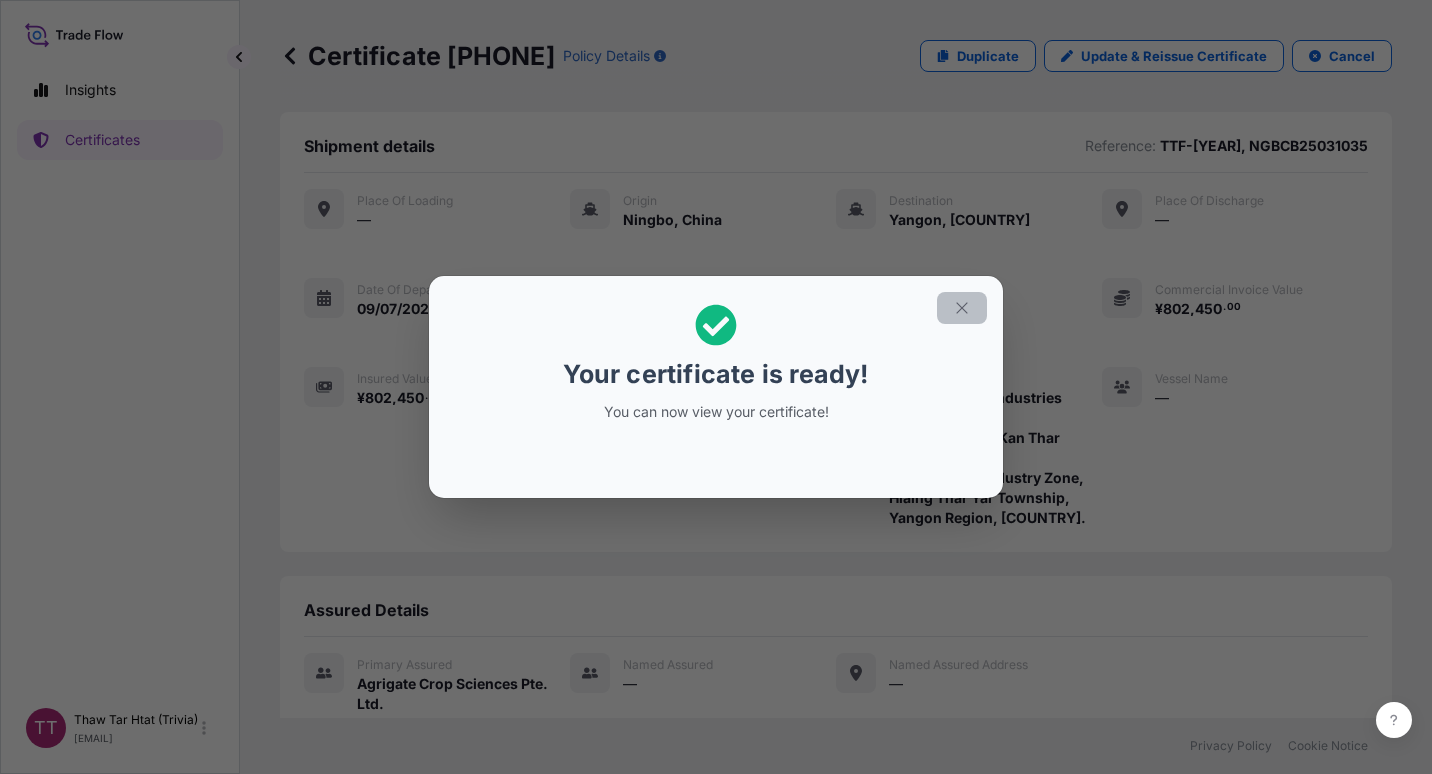 click 